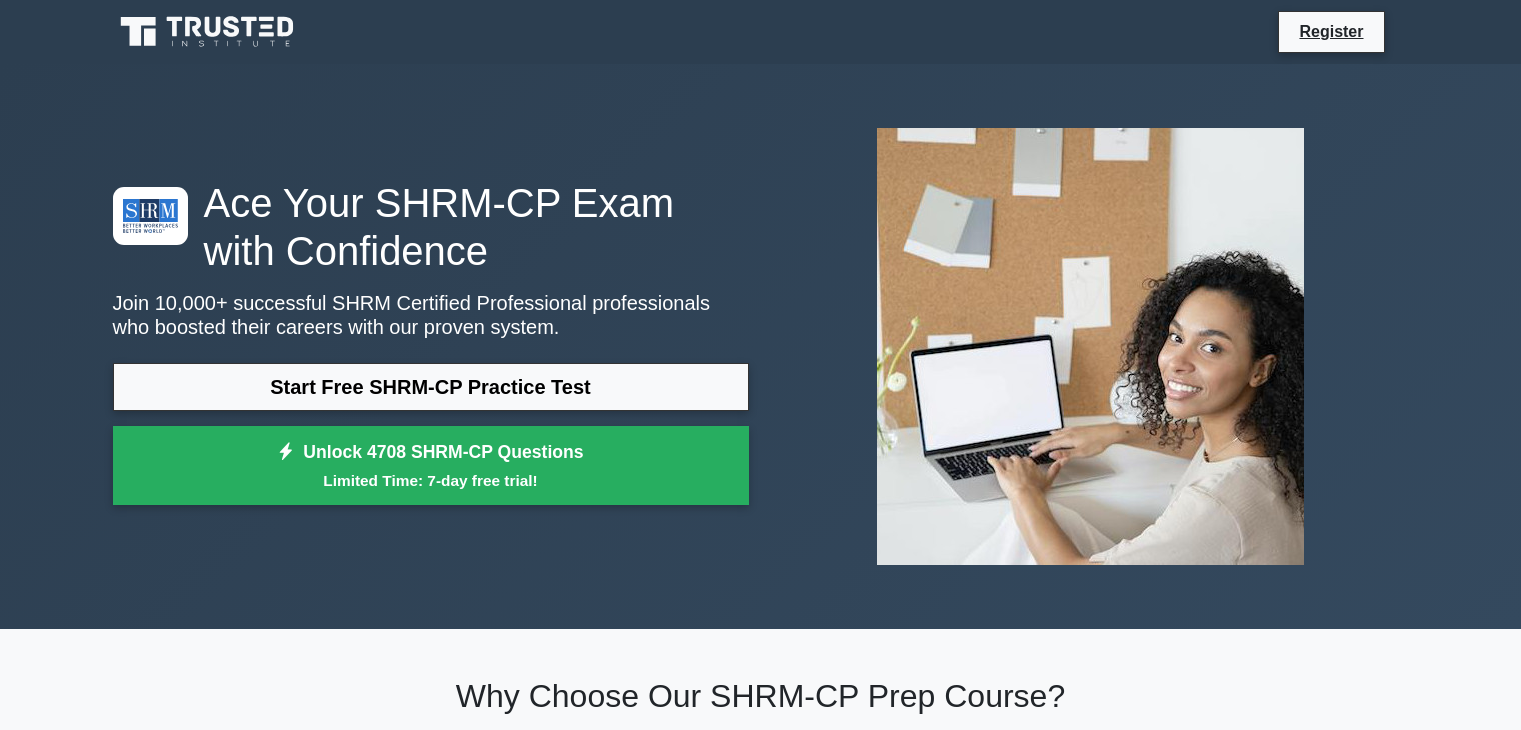 scroll, scrollTop: 0, scrollLeft: 0, axis: both 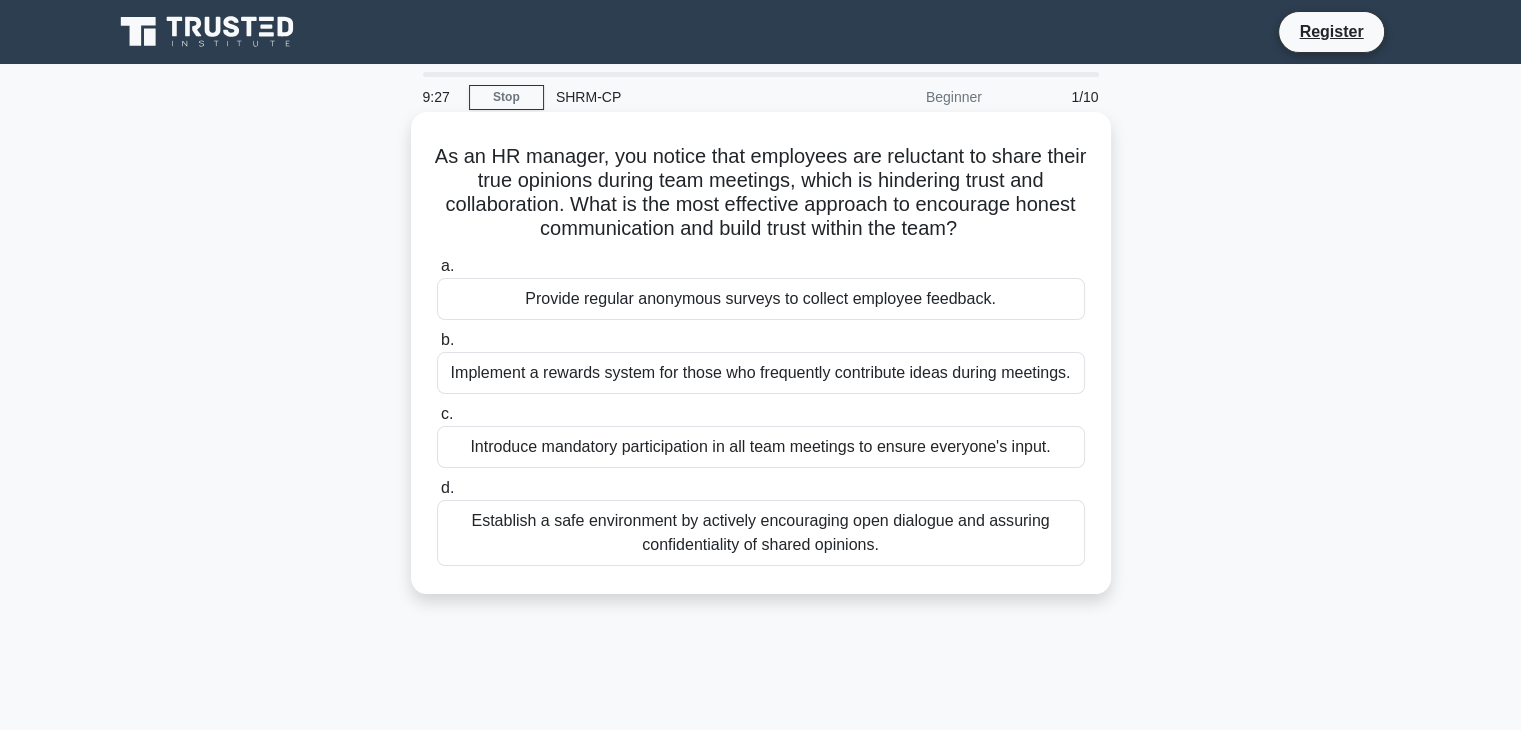 click on "As an HR manager, you notice that employees are reluctant to share their true opinions during team meetings, which is hindering trust and collaboration. What is the most effective approach to encourage honest communication and build trust within the team?
.spinner_0XTQ{transform-origin:center;animation:spinner_y6GP .75s linear infinite}@keyframes spinner_y6GP{100%{transform:rotate(360deg)}}" at bounding box center [761, 193] 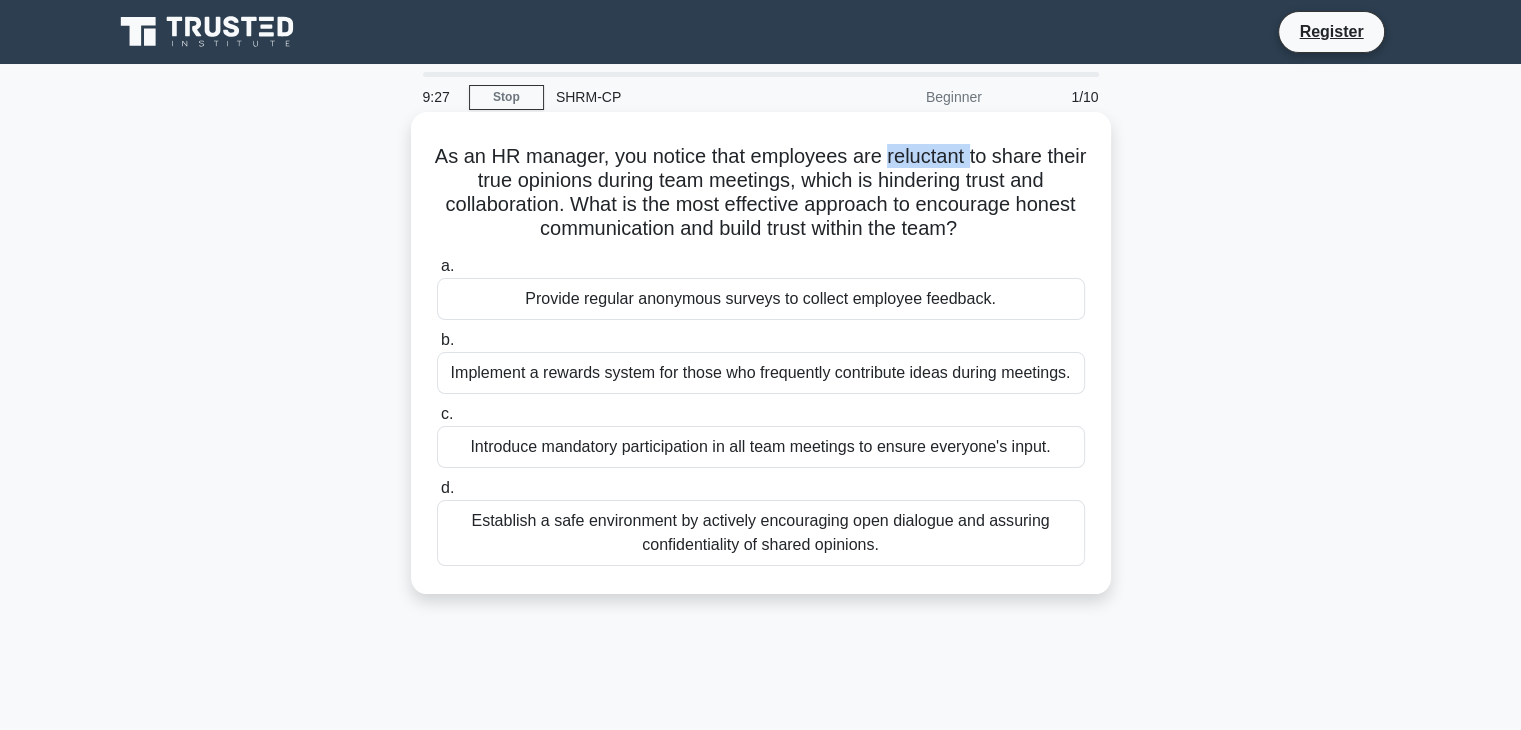 click on "As an HR manager, you notice that employees are reluctant to share their true opinions during team meetings, which is hindering trust and collaboration. What is the most effective approach to encourage honest communication and build trust within the team?
.spinner_0XTQ{transform-origin:center;animation:spinner_y6GP .75s linear infinite}@keyframes spinner_y6GP{100%{transform:rotate(360deg)}}" at bounding box center (761, 193) 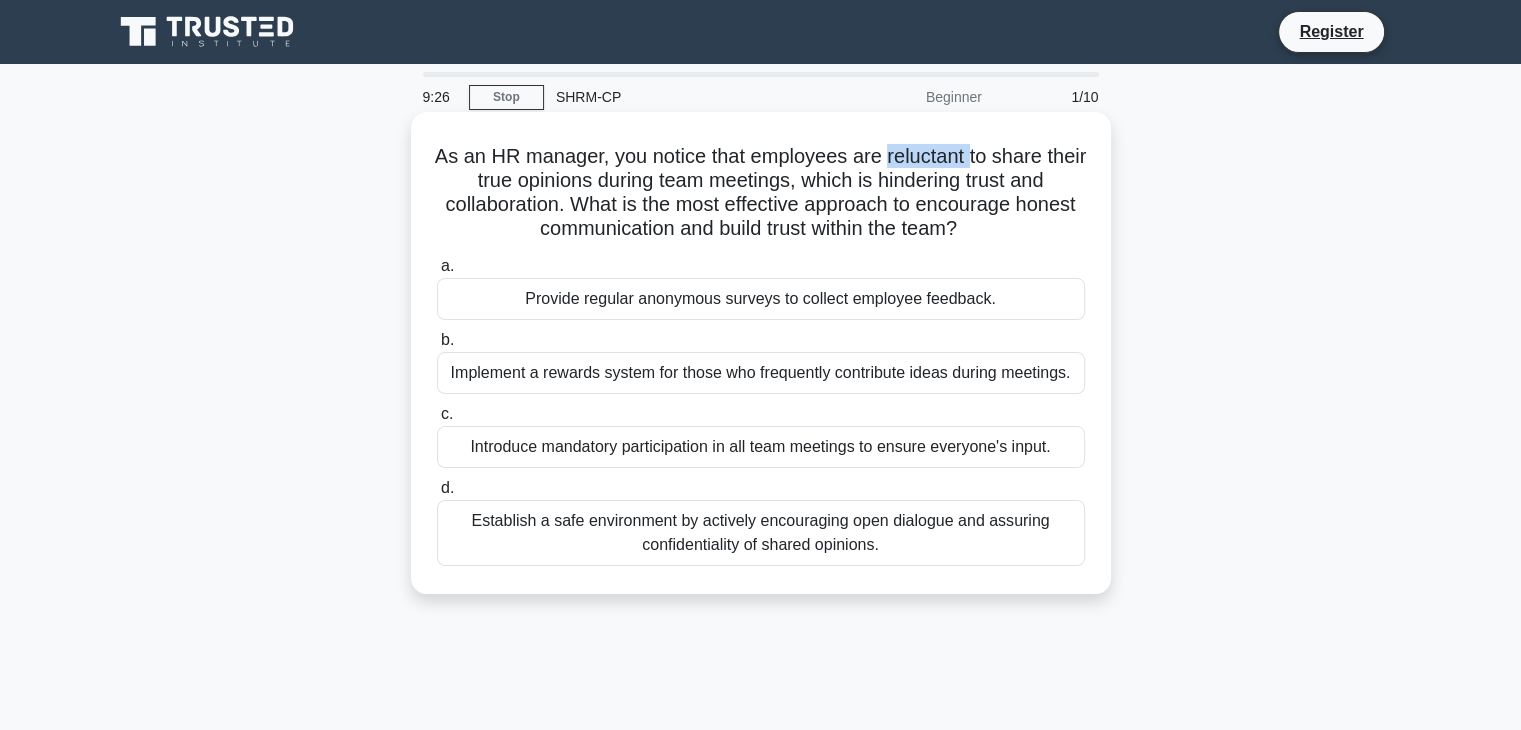 copy on "reluctant" 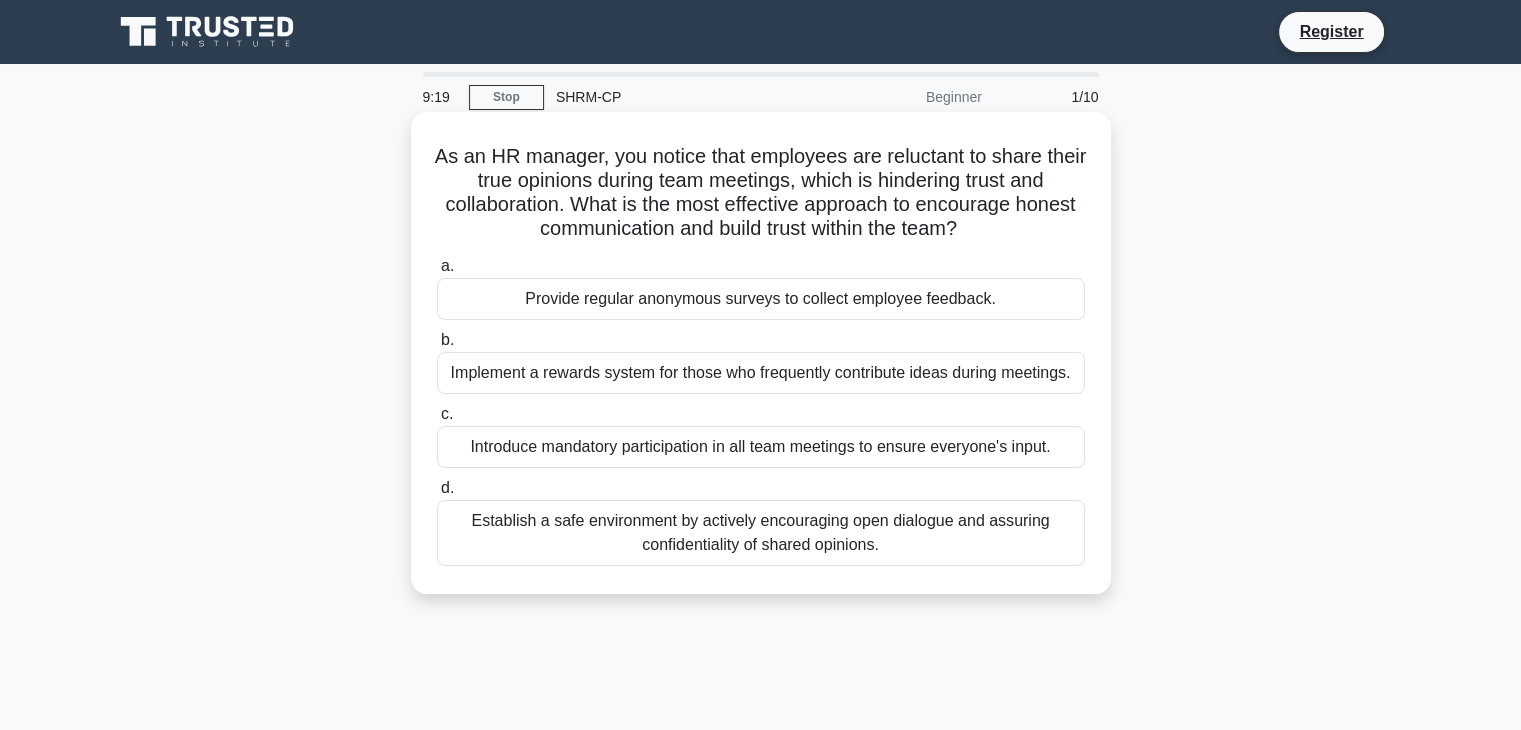 click on "As an HR manager, you notice that employees are reluctant to share their true opinions during team meetings, which is hindering trust and collaboration. What is the most effective approach to encourage honest communication and build trust within the team?
.spinner_0XTQ{transform-origin:center;animation:spinner_y6GP .75s linear infinite}@keyframes spinner_y6GP{100%{transform:rotate(360deg)}}" at bounding box center [761, 193] 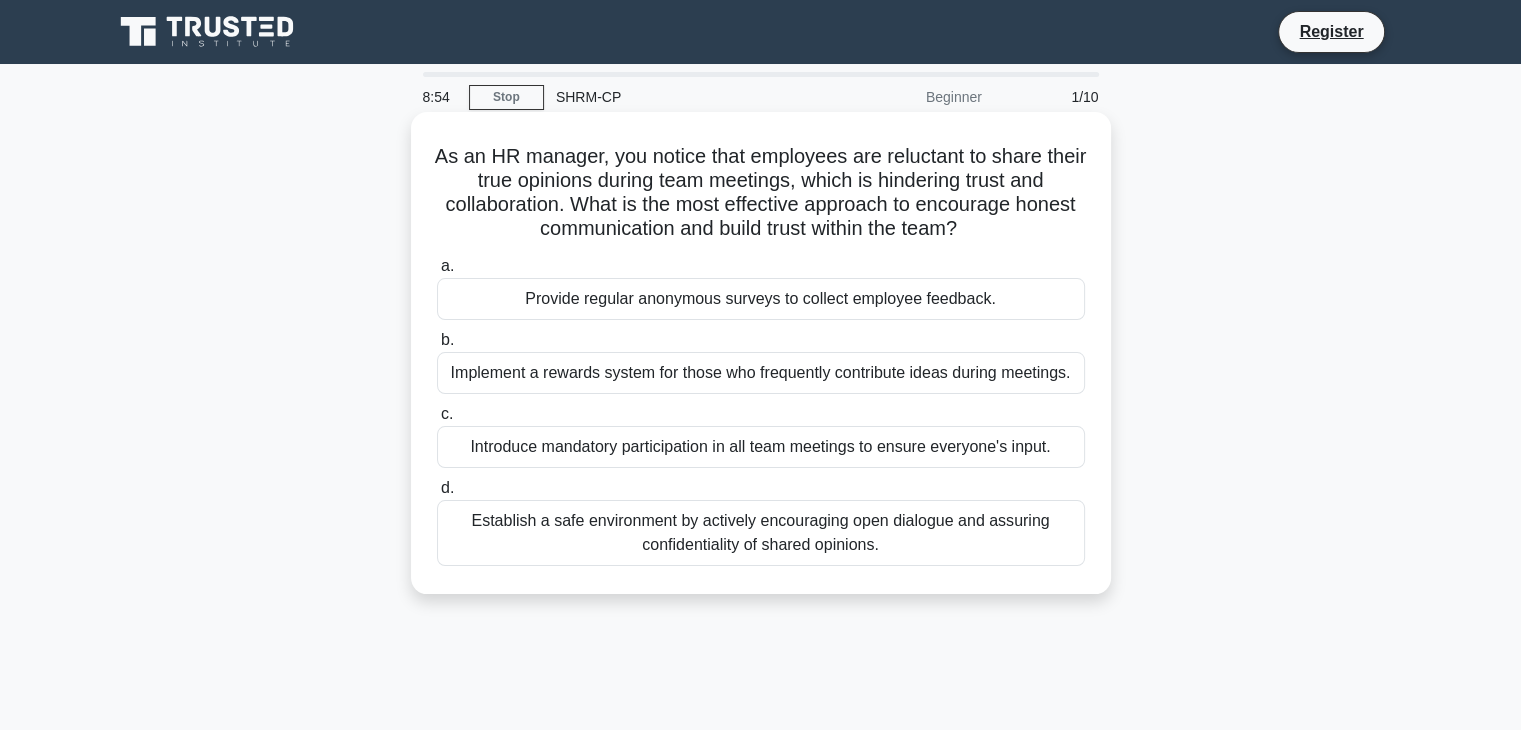 click on "As an HR manager, you notice that employees are reluctant to share their true opinions during team meetings, which is hindering trust and collaboration. What is the most effective approach to encourage honest communication and build trust within the team?
.spinner_0XTQ{transform-origin:center;animation:spinner_y6GP .75s linear infinite}@keyframes spinner_y6GP{100%{transform:rotate(360deg)}}" at bounding box center (761, 193) 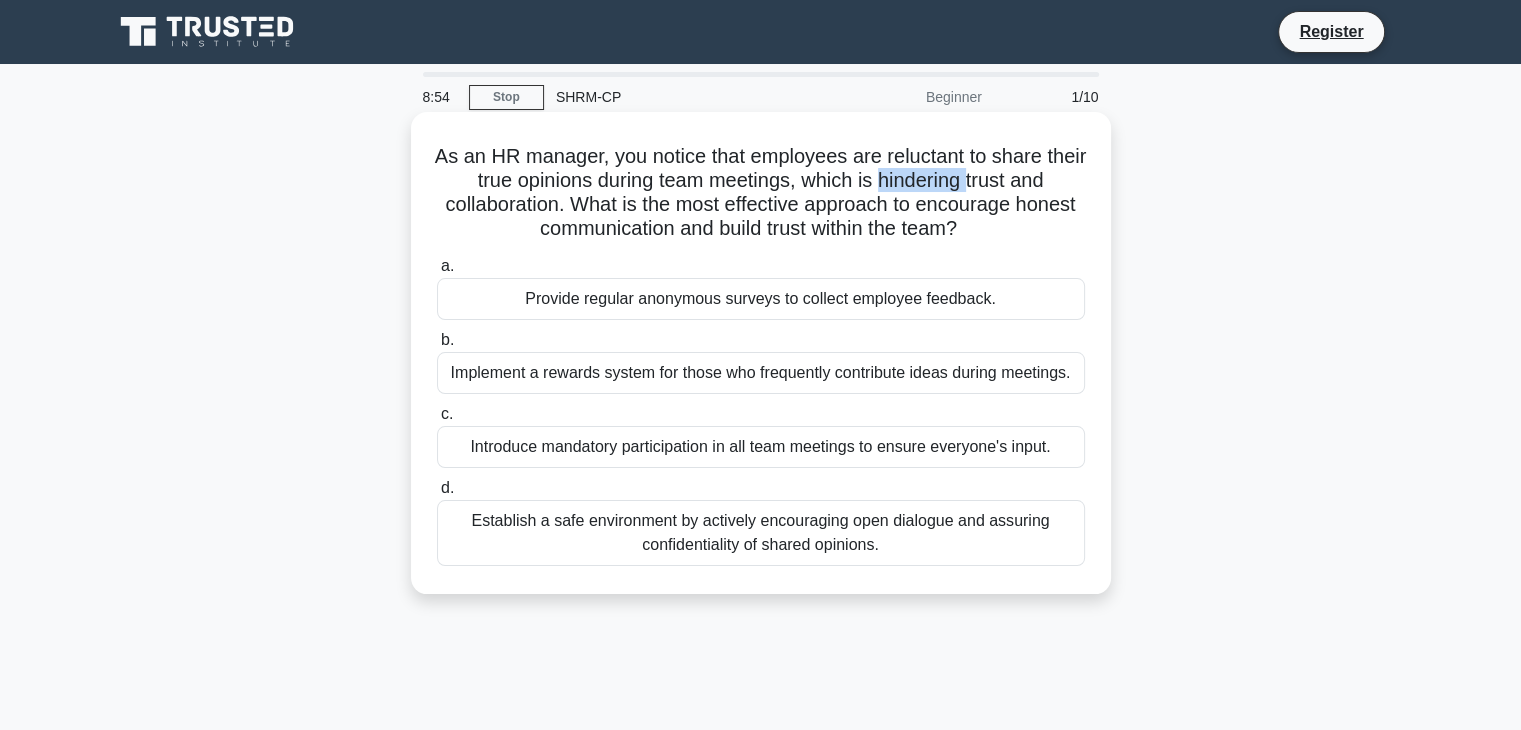 click on "As an HR manager, you notice that employees are reluctant to share their true opinions during team meetings, which is hindering trust and collaboration. What is the most effective approach to encourage honest communication and build trust within the team?
.spinner_0XTQ{transform-origin:center;animation:spinner_y6GP .75s linear infinite}@keyframes spinner_y6GP{100%{transform:rotate(360deg)}}" at bounding box center [761, 193] 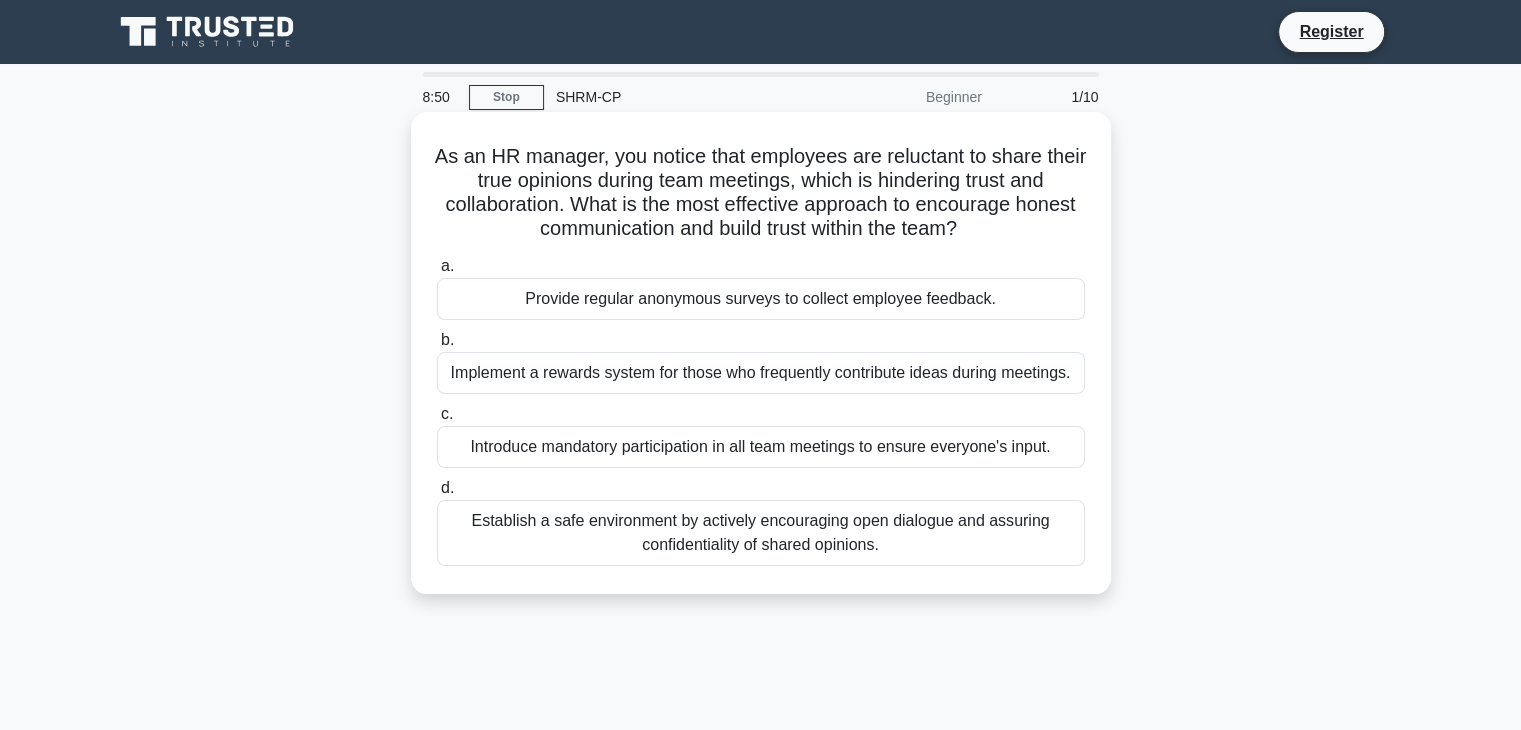 click on "As an HR manager, you notice that employees are reluctant to share their true opinions during team meetings, which is hindering trust and collaboration. What is the most effective approach to encourage honest communication and build trust within the team?
.spinner_0XTQ{transform-origin:center;animation:spinner_y6GP .75s linear infinite}@keyframes spinner_y6GP{100%{transform:rotate(360deg)}}" at bounding box center (761, 193) 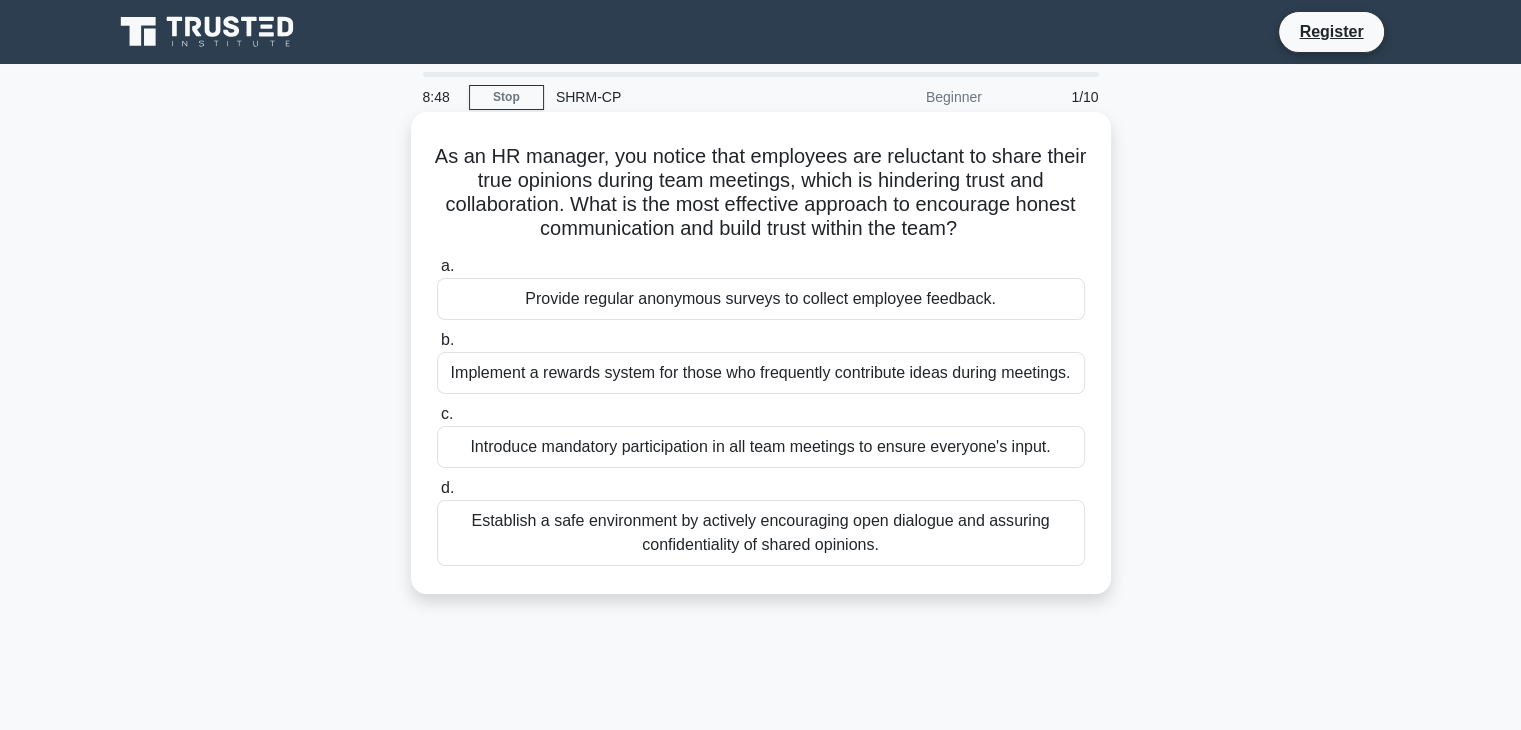 click on "As an HR manager, you notice that employees are reluctant to share their true opinions during team meetings, which is hindering trust and collaboration. What is the most effective approach to encourage honest communication and build trust within the team?
.spinner_0XTQ{transform-origin:center;animation:spinner_y6GP .75s linear infinite}@keyframes spinner_y6GP{100%{transform:rotate(360deg)}}" at bounding box center (761, 193) 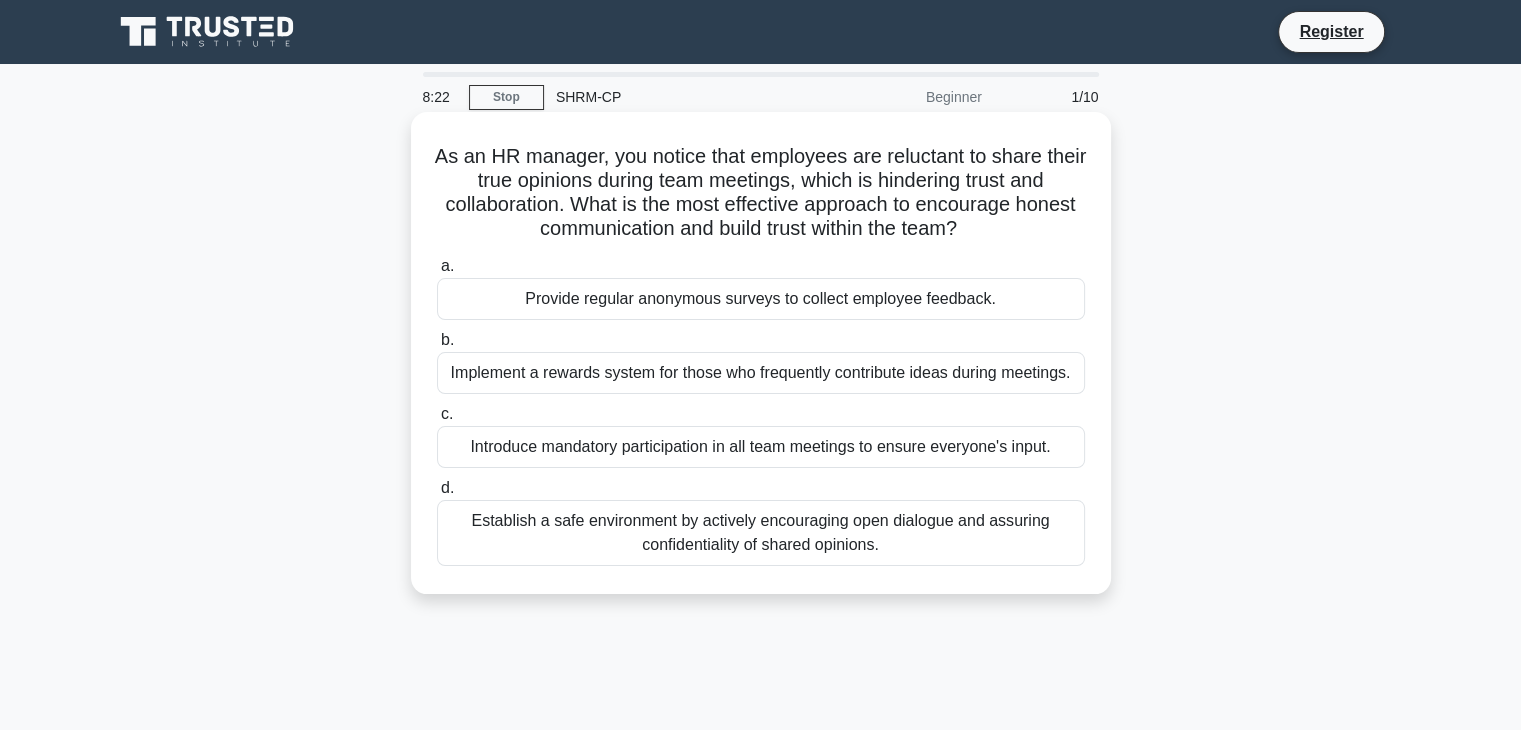 click on "Establish a safe environment by actively encouraging open dialogue and assuring confidentiality of shared opinions." at bounding box center (761, 533) 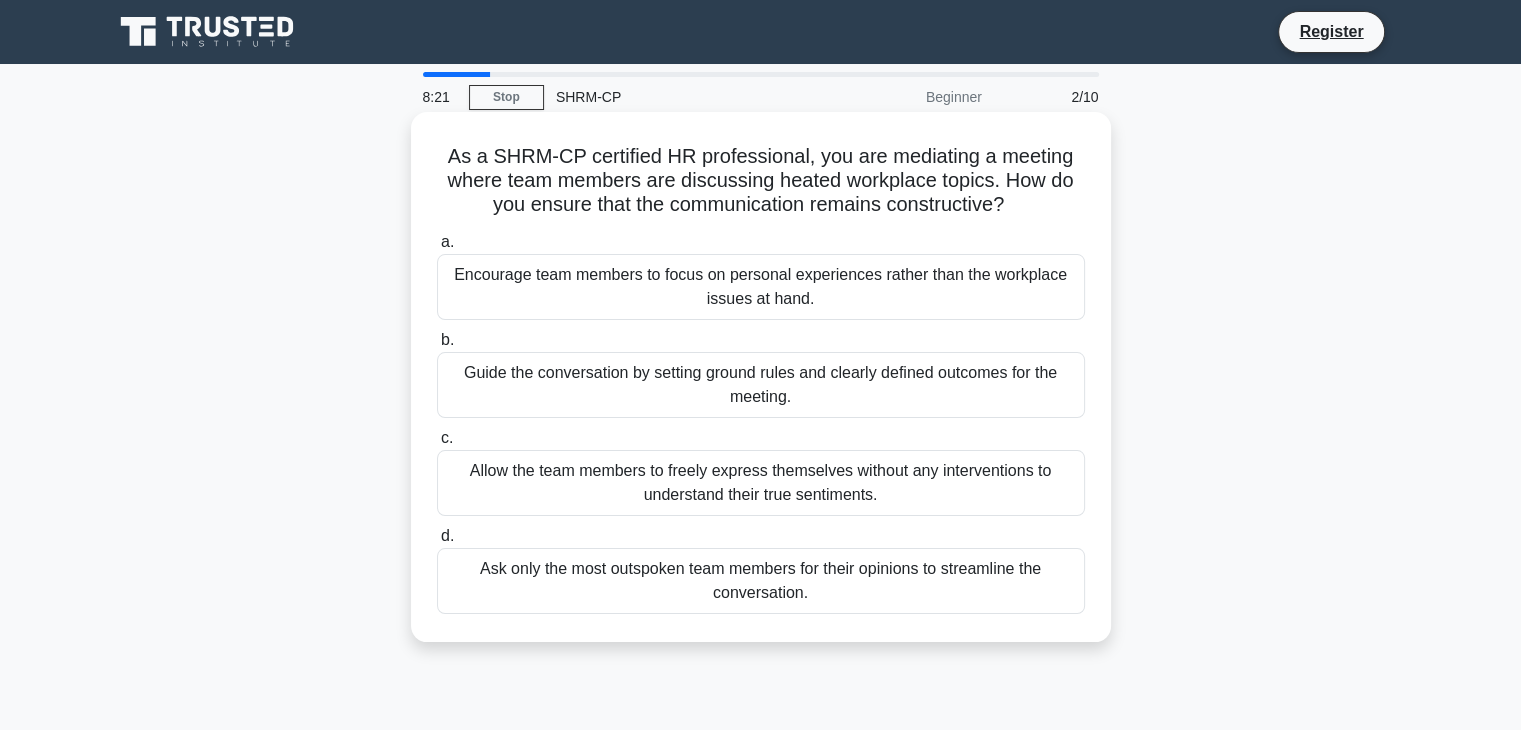 click on "Ask only the most outspoken team members for their opinions to streamline the conversation." at bounding box center [761, 581] 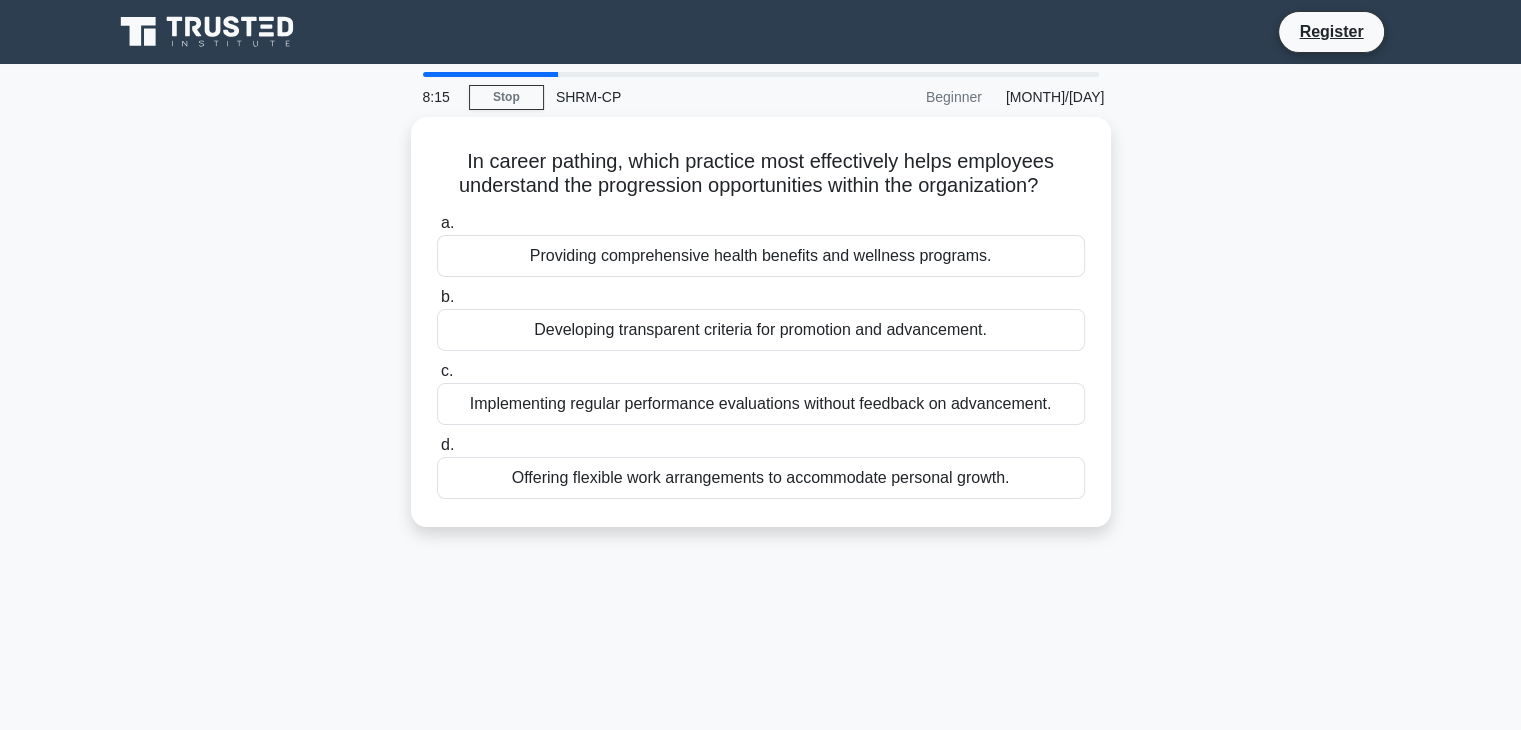drag, startPoint x: 640, startPoint y: 581, endPoint x: 527, endPoint y: 536, distance: 121.630585 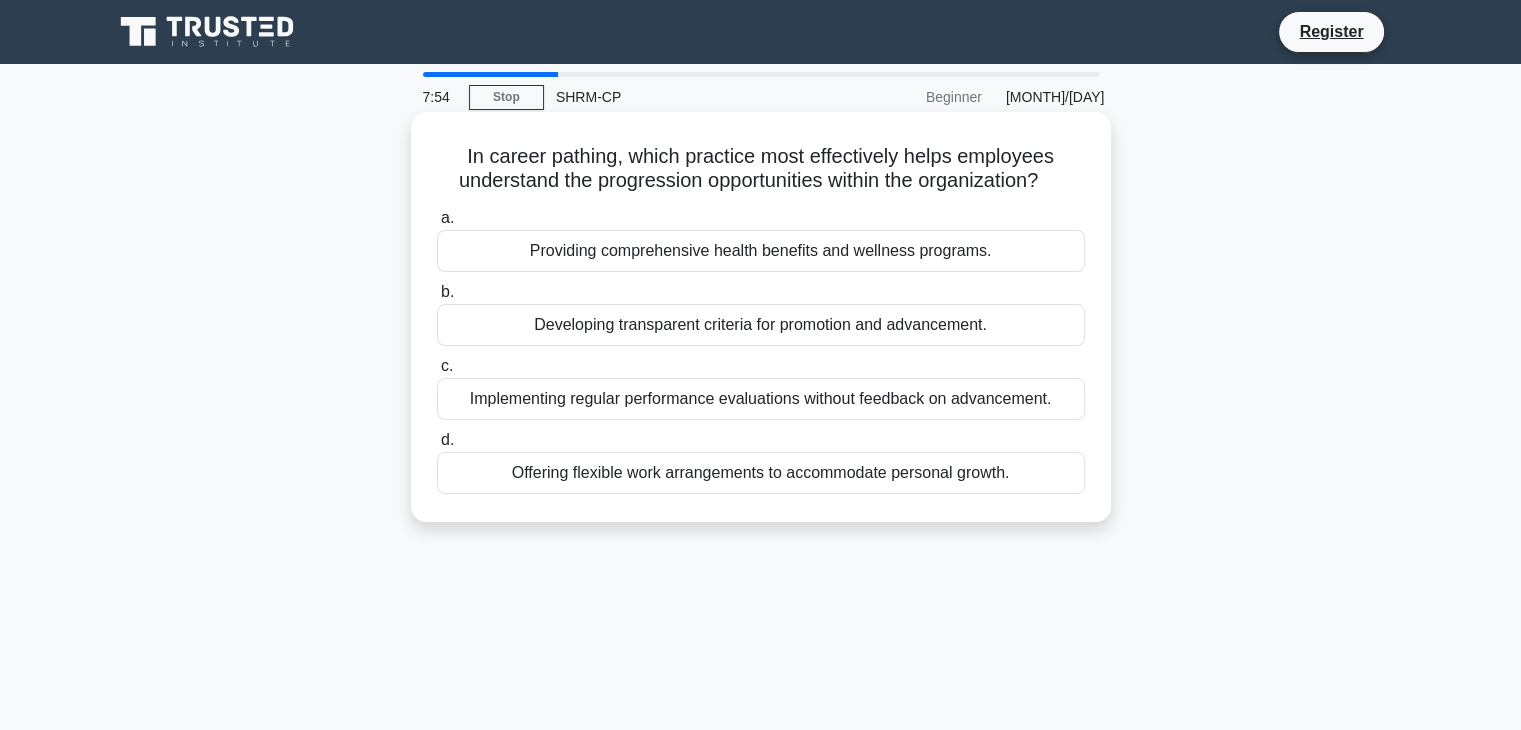 click on "Developing transparent criteria for promotion and advancement." at bounding box center [761, 325] 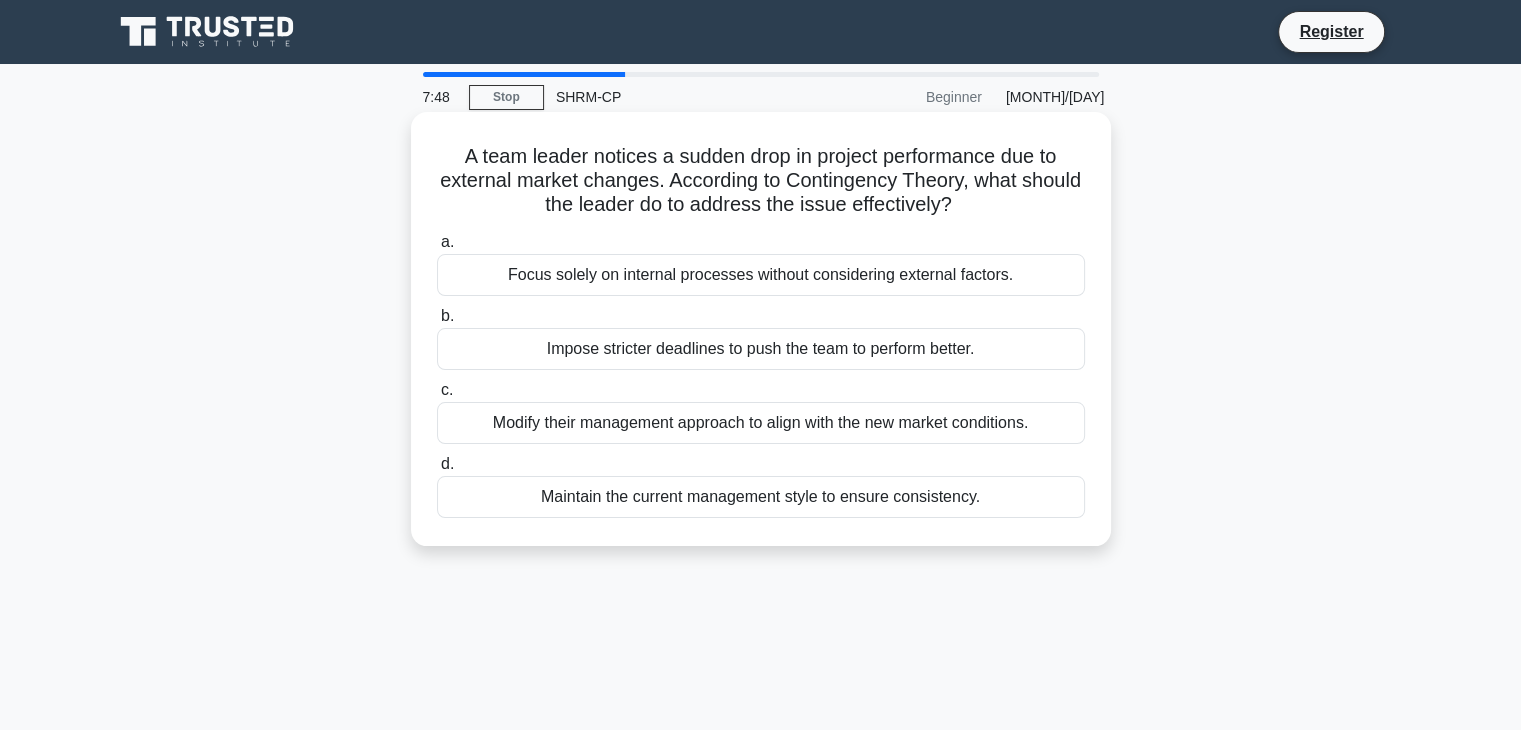 click on "A team leader notices a sudden drop in project performance due to external market changes. According to Contingency Theory, what should the leader do to address the issue effectively?
.spinner_0XTQ{transform-origin:center;animation:spinner_y6GP .75s linear infinite}@keyframes spinner_y6GP{100%{transform:rotate(360deg)}}" at bounding box center [761, 181] 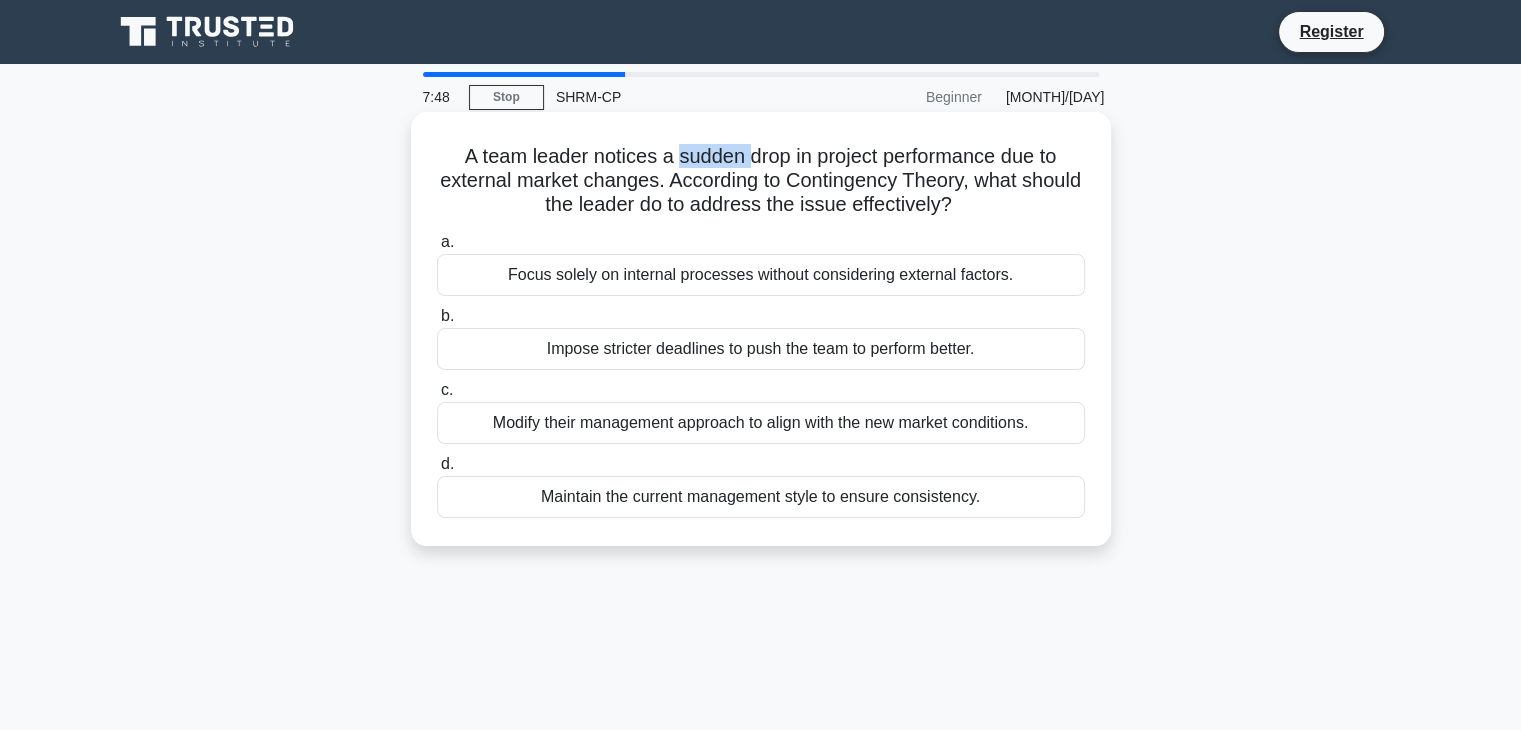 click on "A team leader notices a sudden drop in project performance due to external market changes. According to Contingency Theory, what should the leader do to address the issue effectively?
.spinner_0XTQ{transform-origin:center;animation:spinner_y6GP .75s linear infinite}@keyframes spinner_y6GP{100%{transform:rotate(360deg)}}" at bounding box center [761, 181] 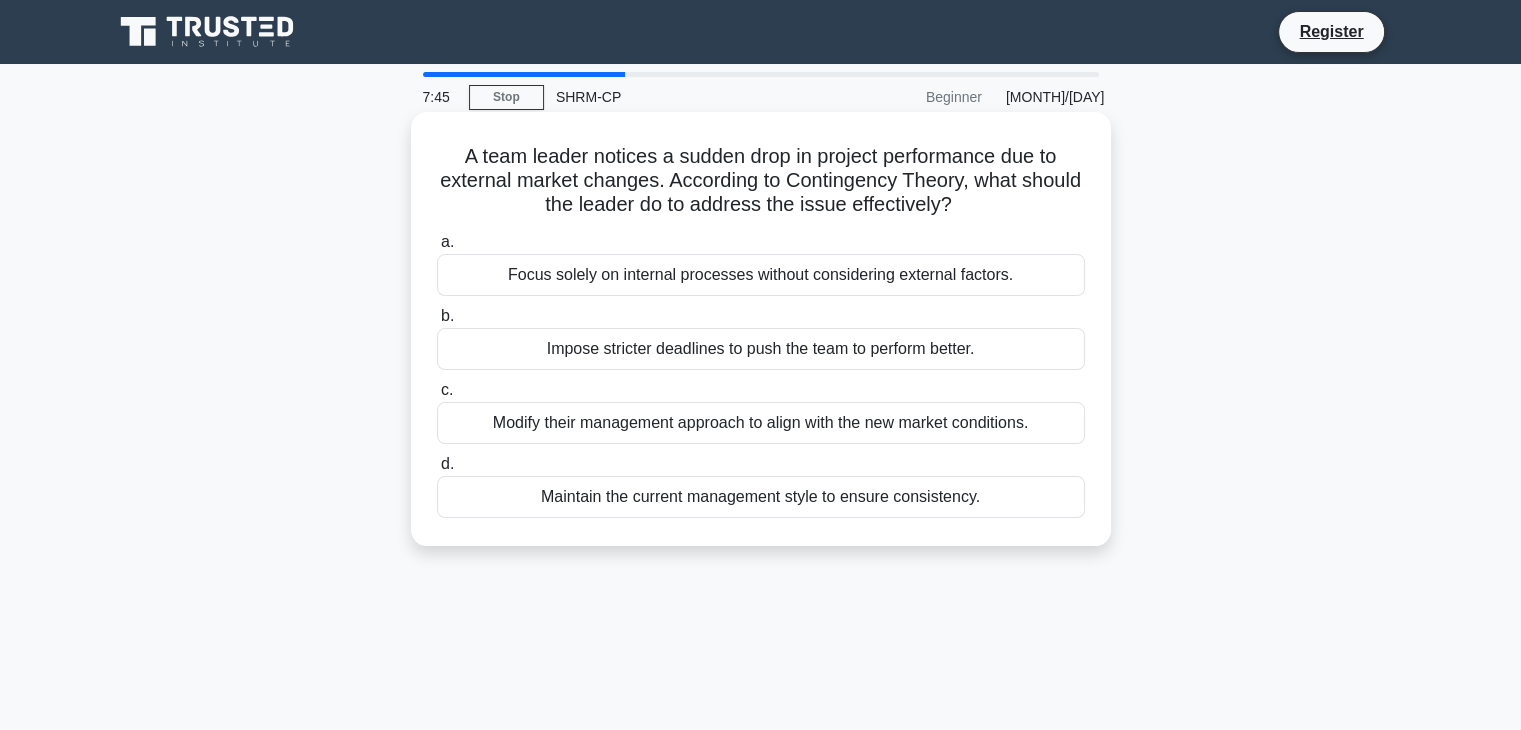 click on "A team leader notices a sudden drop in project performance due to external market changes. According to Contingency Theory, what should the leader do to address the issue effectively?
.spinner_0XTQ{transform-origin:center;animation:spinner_y6GP .75s linear infinite}@keyframes spinner_y6GP{100%{transform:rotate(360deg)}}" at bounding box center [761, 181] 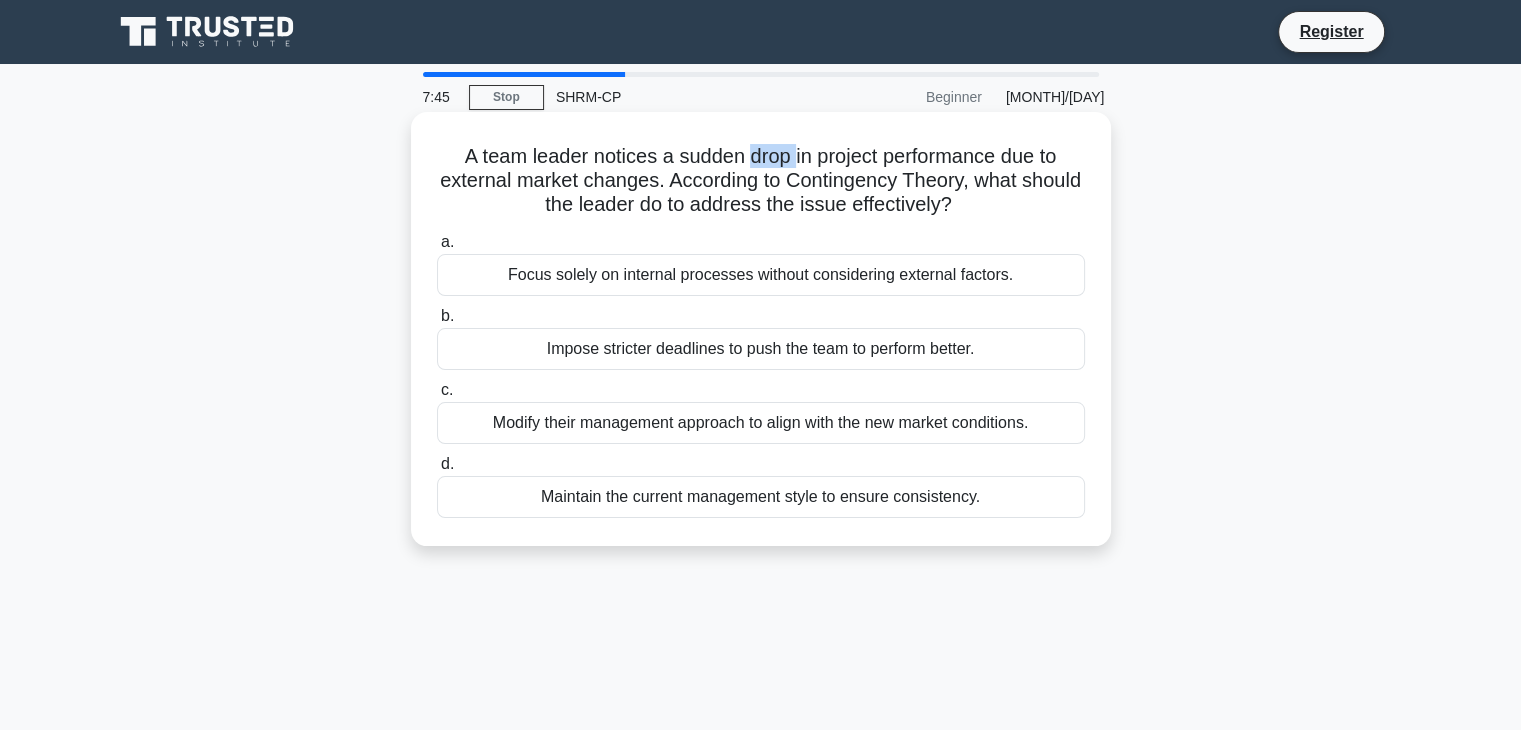click on "A team leader notices a sudden drop in project performance due to external market changes. According to Contingency Theory, what should the leader do to address the issue effectively?
.spinner_0XTQ{transform-origin:center;animation:spinner_y6GP .75s linear infinite}@keyframes spinner_y6GP{100%{transform:rotate(360deg)}}" at bounding box center [761, 181] 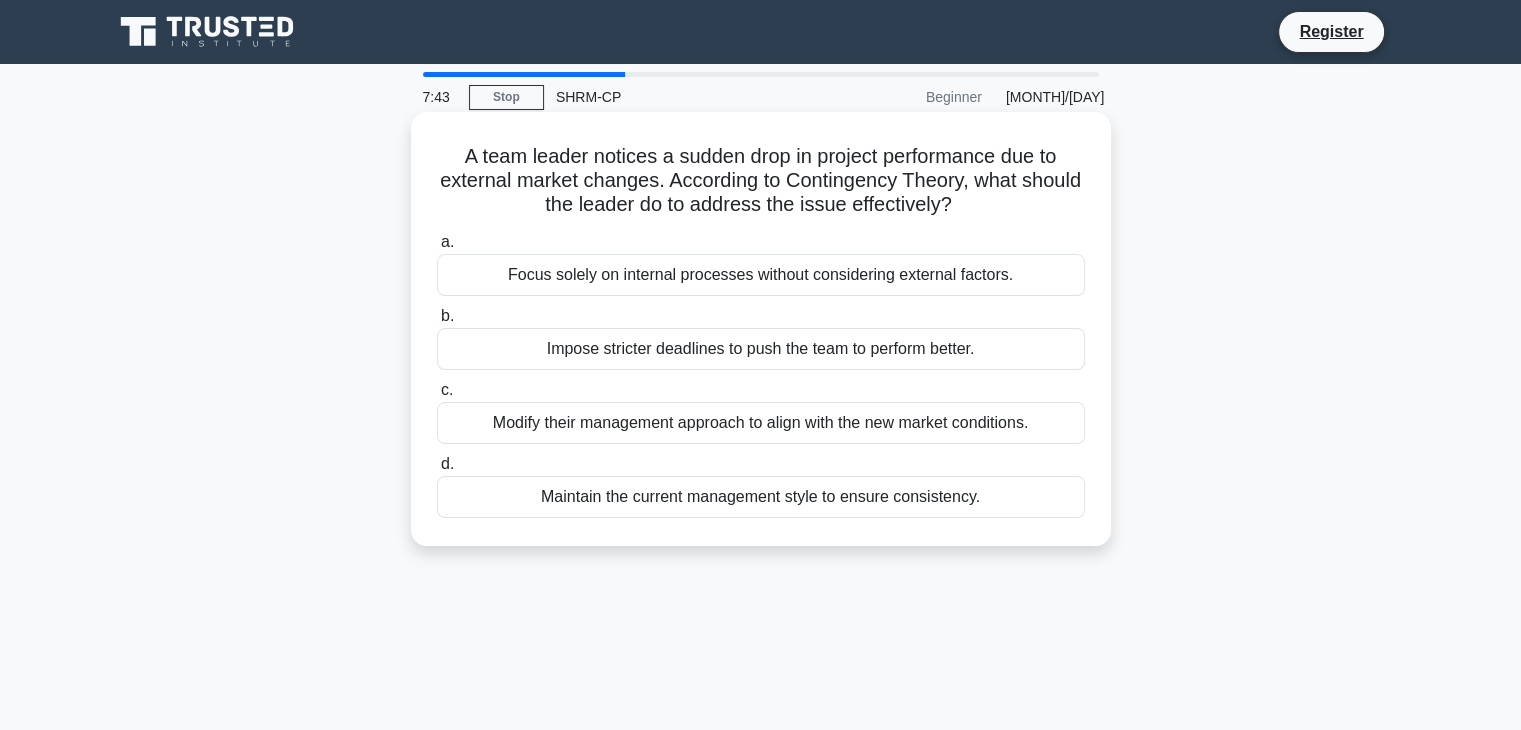 click on "A team leader notices a sudden drop in project performance due to external market changes. According to Contingency Theory, what should the leader do to address the issue effectively?
.spinner_0XTQ{transform-origin:center;animation:spinner_y6GP .75s linear infinite}@keyframes spinner_y6GP{100%{transform:rotate(360deg)}}" at bounding box center [761, 181] 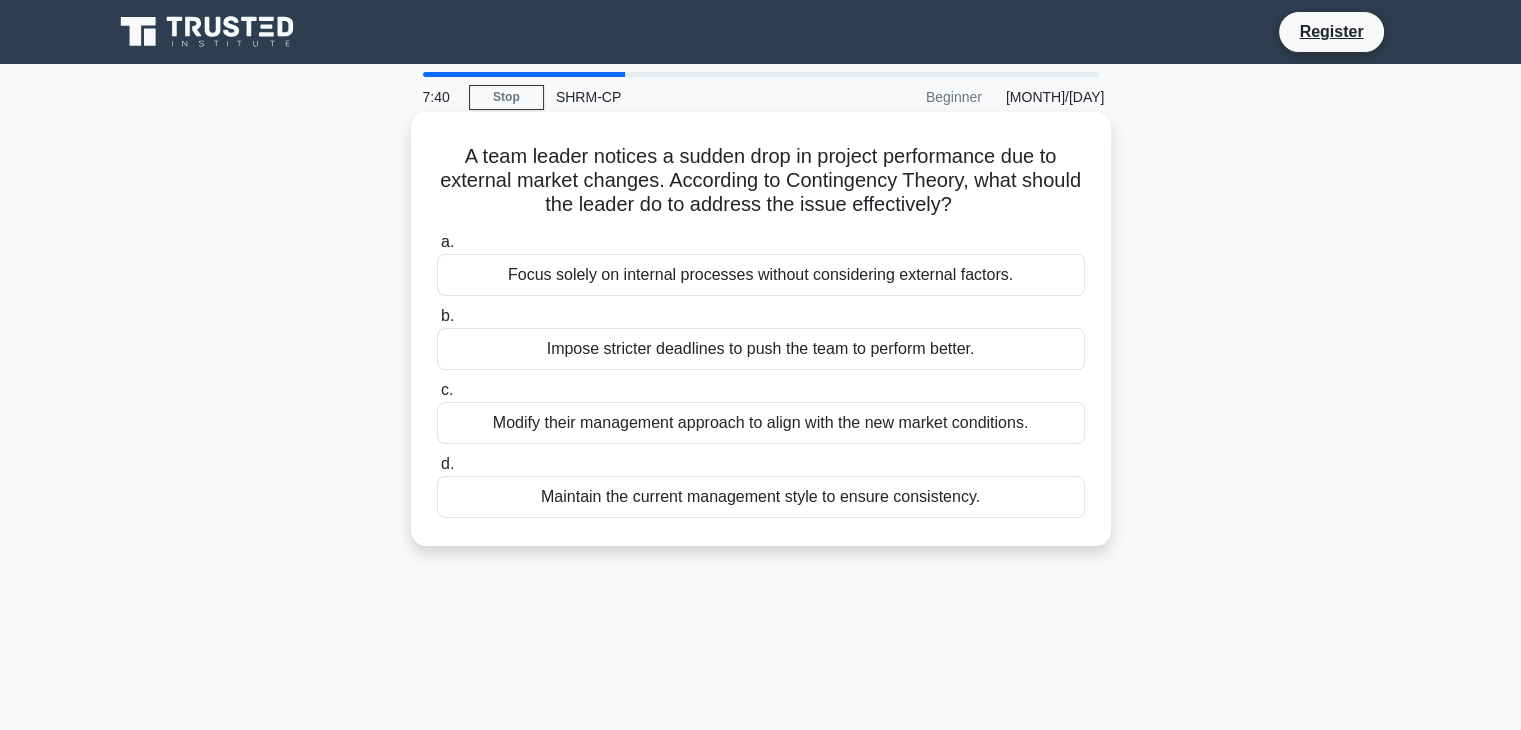 click on "A team leader notices a sudden drop in project performance due to external market changes. According to Contingency Theory, what should the leader do to address the issue effectively?
.spinner_0XTQ{transform-origin:center;animation:spinner_y6GP .75s linear infinite}@keyframes spinner_y6GP{100%{transform:rotate(360deg)}}" at bounding box center (761, 181) 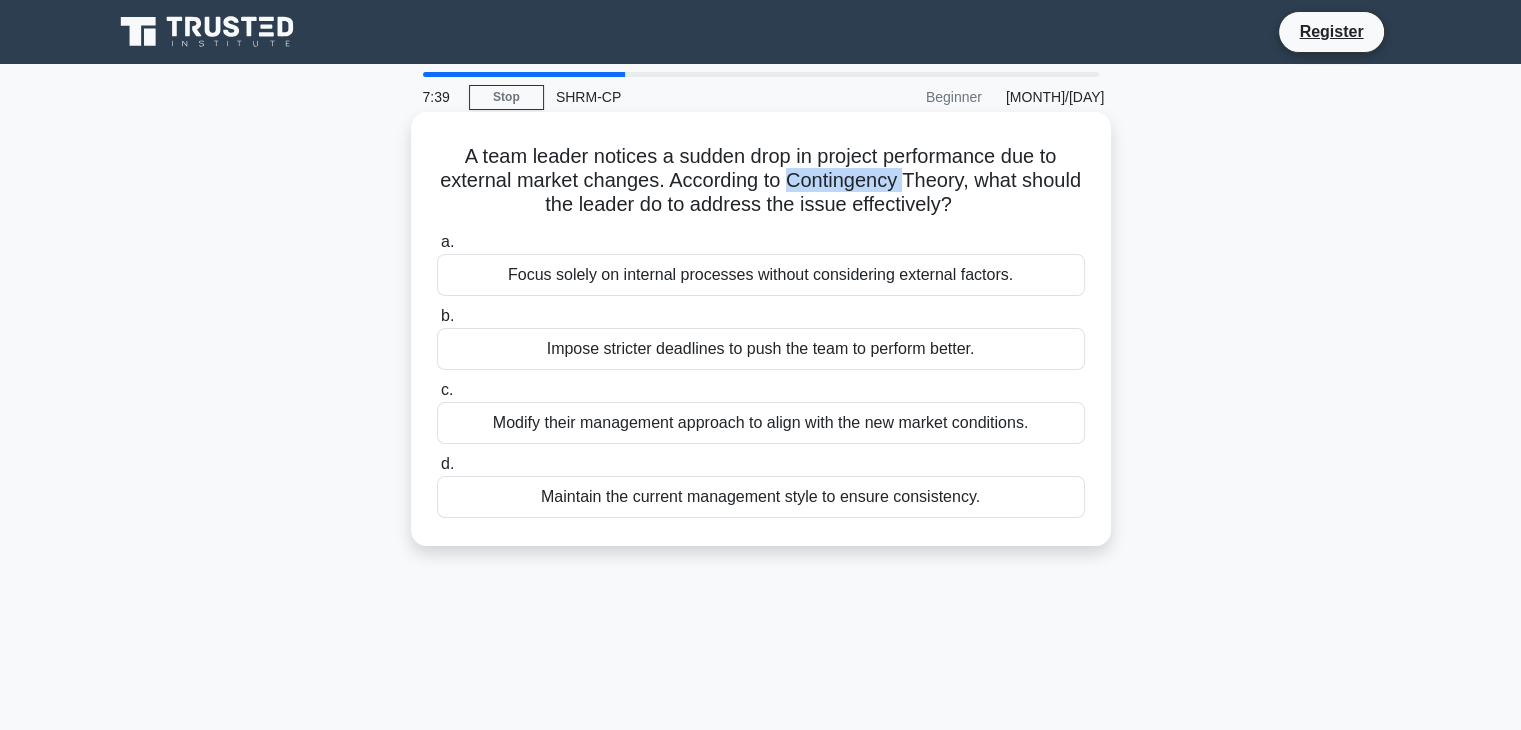 click on "A team leader notices a sudden drop in project performance due to external market changes. According to Contingency Theory, what should the leader do to address the issue effectively?
.spinner_0XTQ{transform-origin:center;animation:spinner_y6GP .75s linear infinite}@keyframes spinner_y6GP{100%{transform:rotate(360deg)}}" at bounding box center [761, 181] 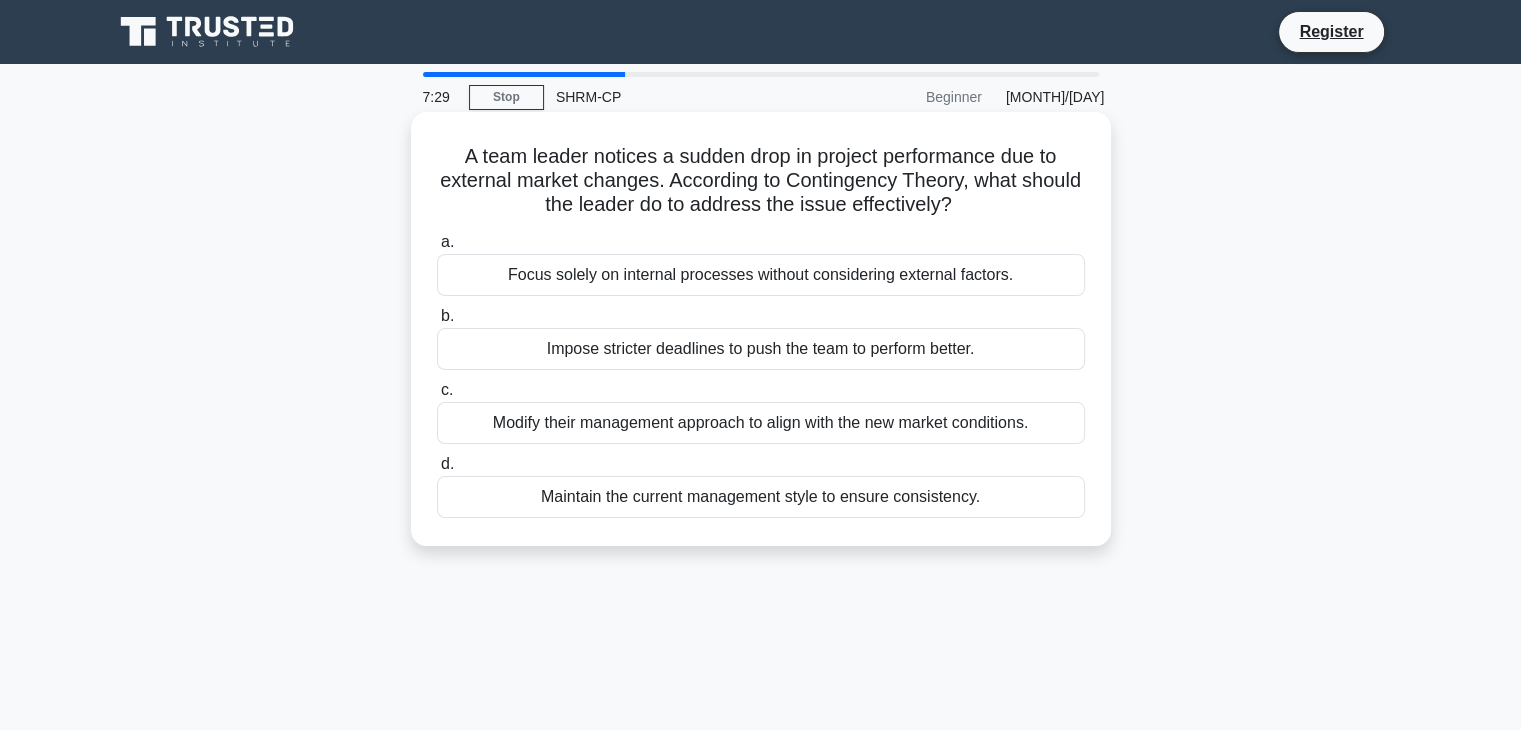 click on "A team leader notices a sudden drop in project performance due to external market changes. According to Contingency Theory, what should the leader do to address the issue effectively?
.spinner_0XTQ{transform-origin:center;animation:spinner_y6GP .75s linear infinite}@keyframes spinner_y6GP{100%{transform:rotate(360deg)}}" at bounding box center (761, 181) 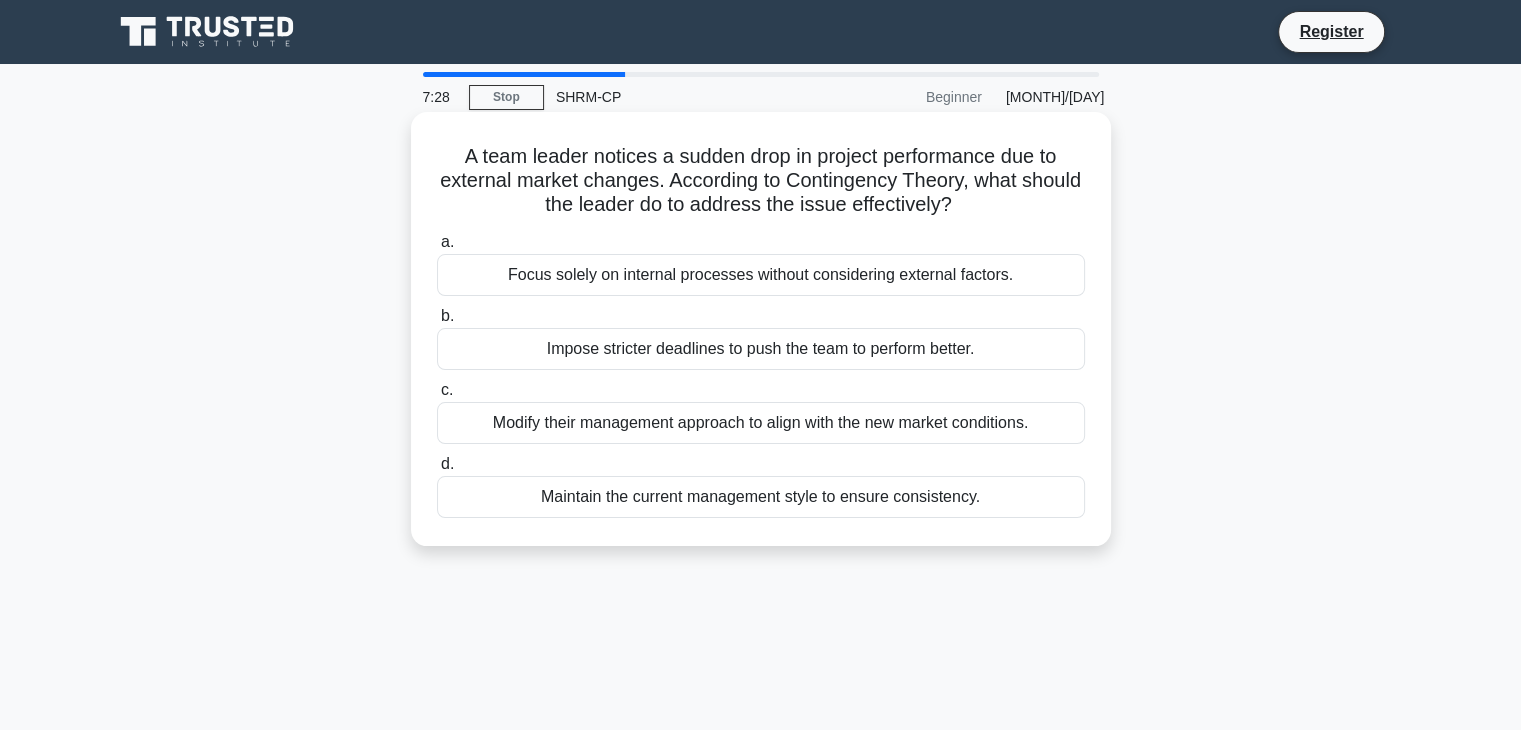 click on "A team leader notices a sudden drop in project performance due to external market changes. According to Contingency Theory, what should the leader do to address the issue effectively?
.spinner_0XTQ{transform-origin:center;animation:spinner_y6GP .75s linear infinite}@keyframes spinner_y6GP{100%{transform:rotate(360deg)}}" at bounding box center (761, 181) 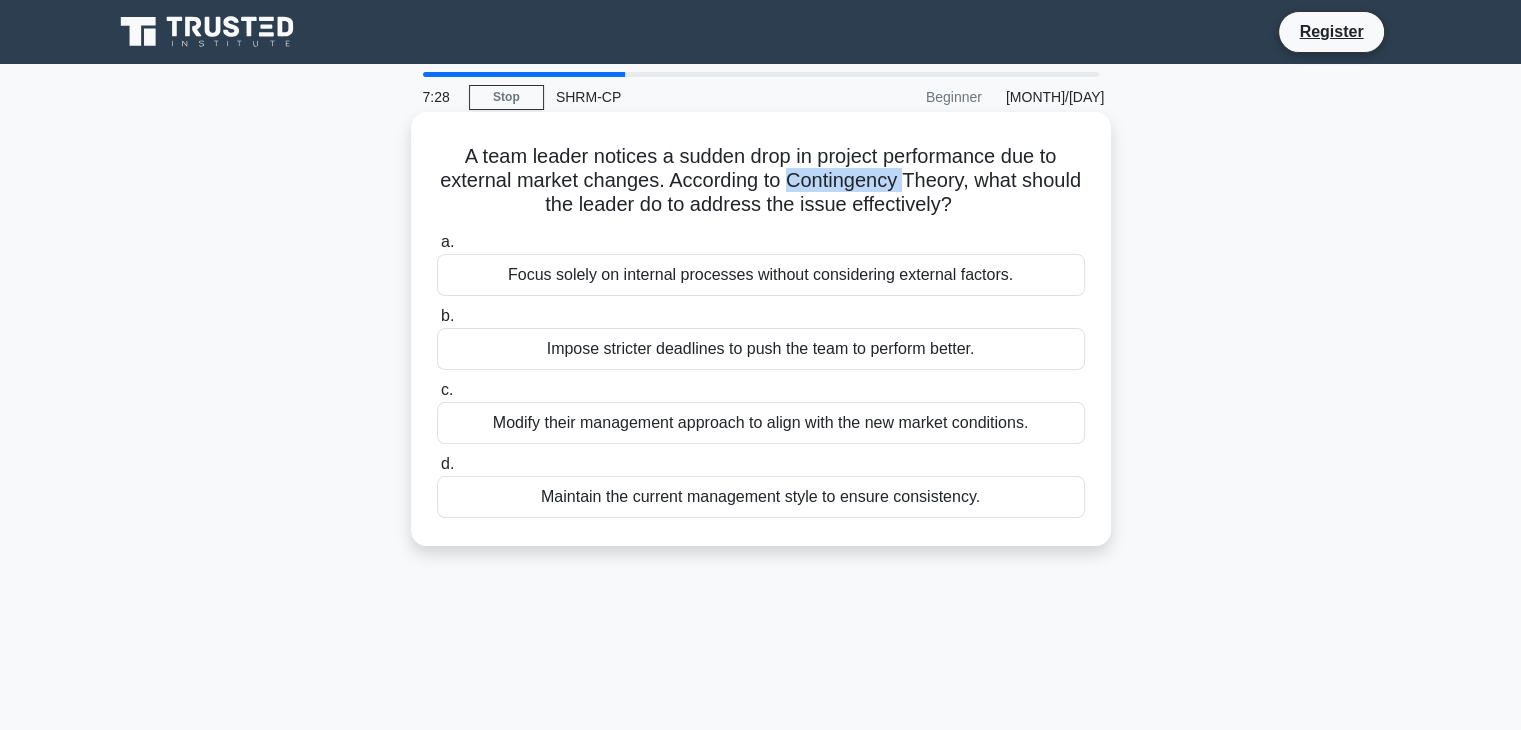 click on "A team leader notices a sudden drop in project performance due to external market changes. According to Contingency Theory, what should the leader do to address the issue effectively?
.spinner_0XTQ{transform-origin:center;animation:spinner_y6GP .75s linear infinite}@keyframes spinner_y6GP{100%{transform:rotate(360deg)}}" at bounding box center [761, 181] 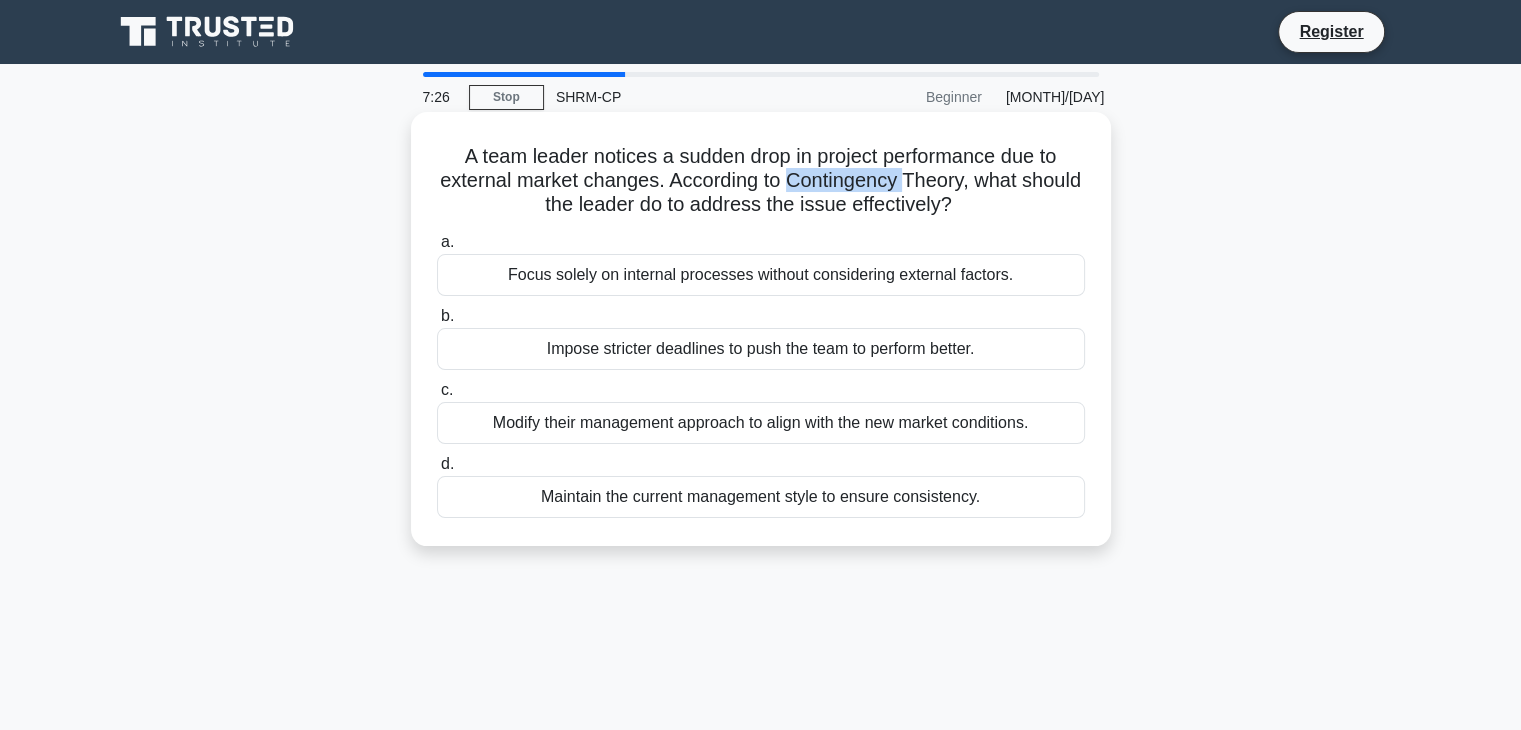 click on "A team leader notices a sudden drop in project performance due to external market changes. According to Contingency Theory, what should the leader do to address the issue effectively?
.spinner_0XTQ{transform-origin:center;animation:spinner_y6GP .75s linear infinite}@keyframes spinner_y6GP{100%{transform:rotate(360deg)}}" at bounding box center (761, 181) 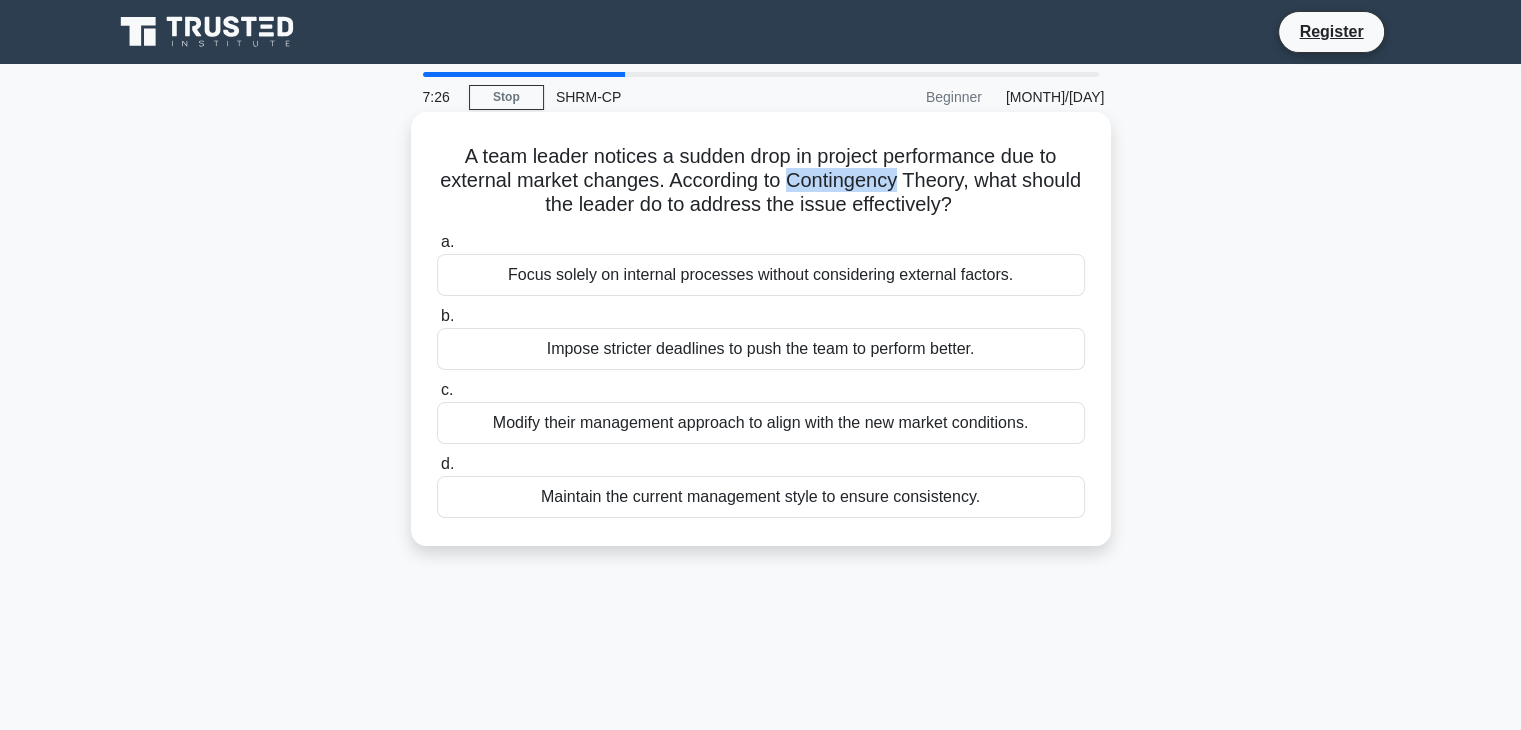 click on "A team leader notices a sudden drop in project performance due to external market changes. According to Contingency Theory, what should the leader do to address the issue effectively?
.spinner_0XTQ{transform-origin:center;animation:spinner_y6GP .75s linear infinite}@keyframes spinner_y6GP{100%{transform:rotate(360deg)}}" at bounding box center (761, 181) 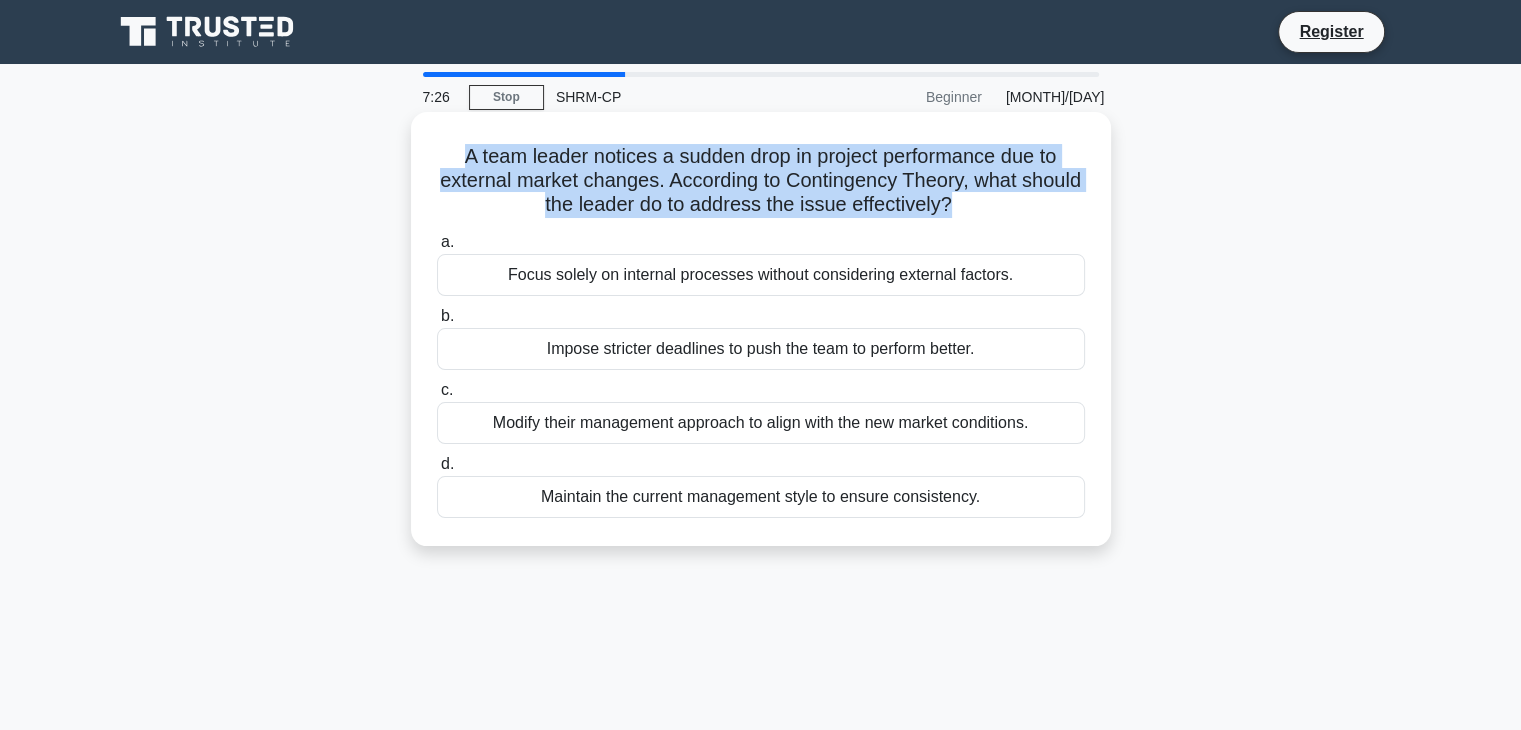 click on "A team leader notices a sudden drop in project performance due to external market changes. According to Contingency Theory, what should the leader do to address the issue effectively?
.spinner_0XTQ{transform-origin:center;animation:spinner_y6GP .75s linear infinite}@keyframes spinner_y6GP{100%{transform:rotate(360deg)}}" at bounding box center (761, 181) 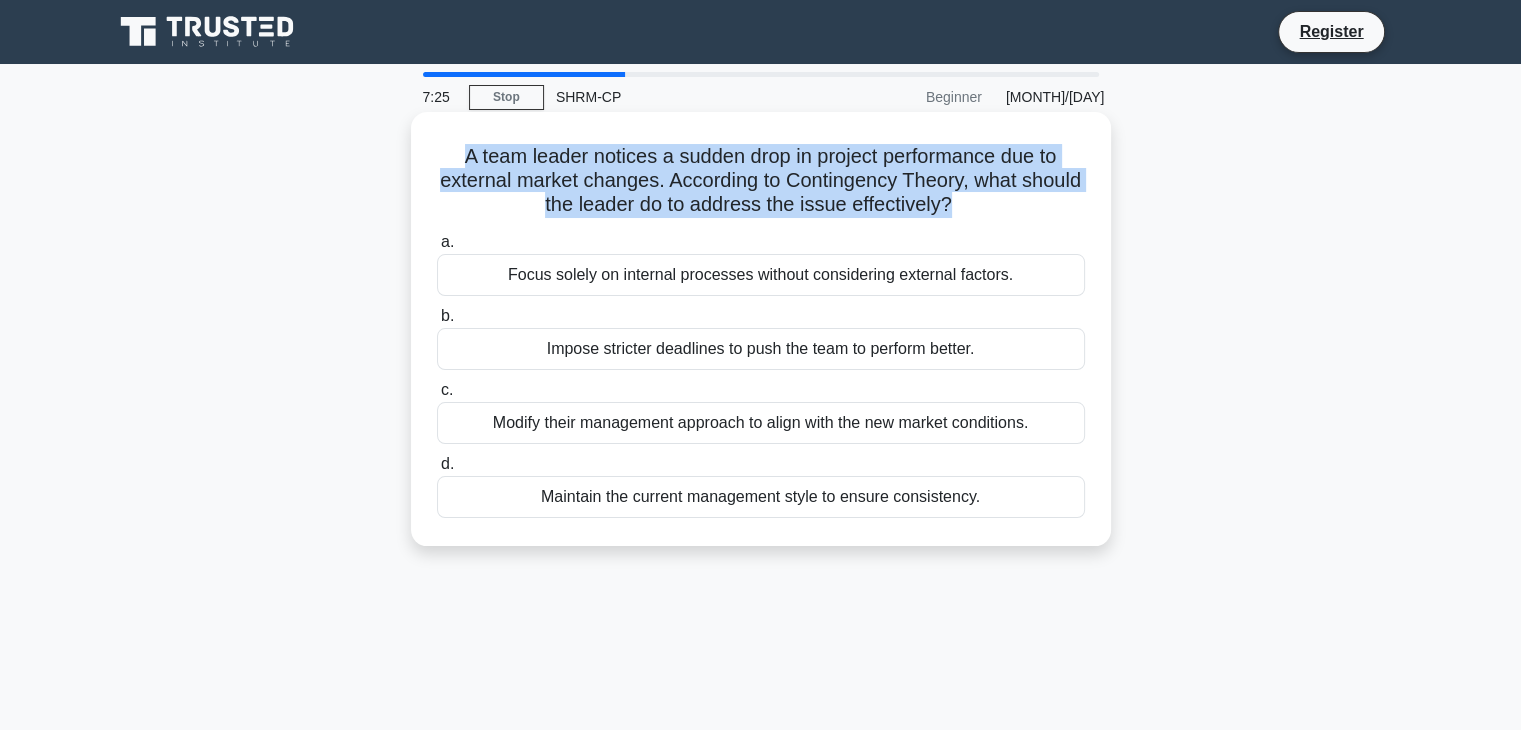 click on "A team leader notices a sudden drop in project performance due to external market changes. According to Contingency Theory, what should the leader do to address the issue effectively?
.spinner_0XTQ{transform-origin:center;animation:spinner_y6GP .75s linear infinite}@keyframes spinner_y6GP{100%{transform:rotate(360deg)}}" at bounding box center [761, 181] 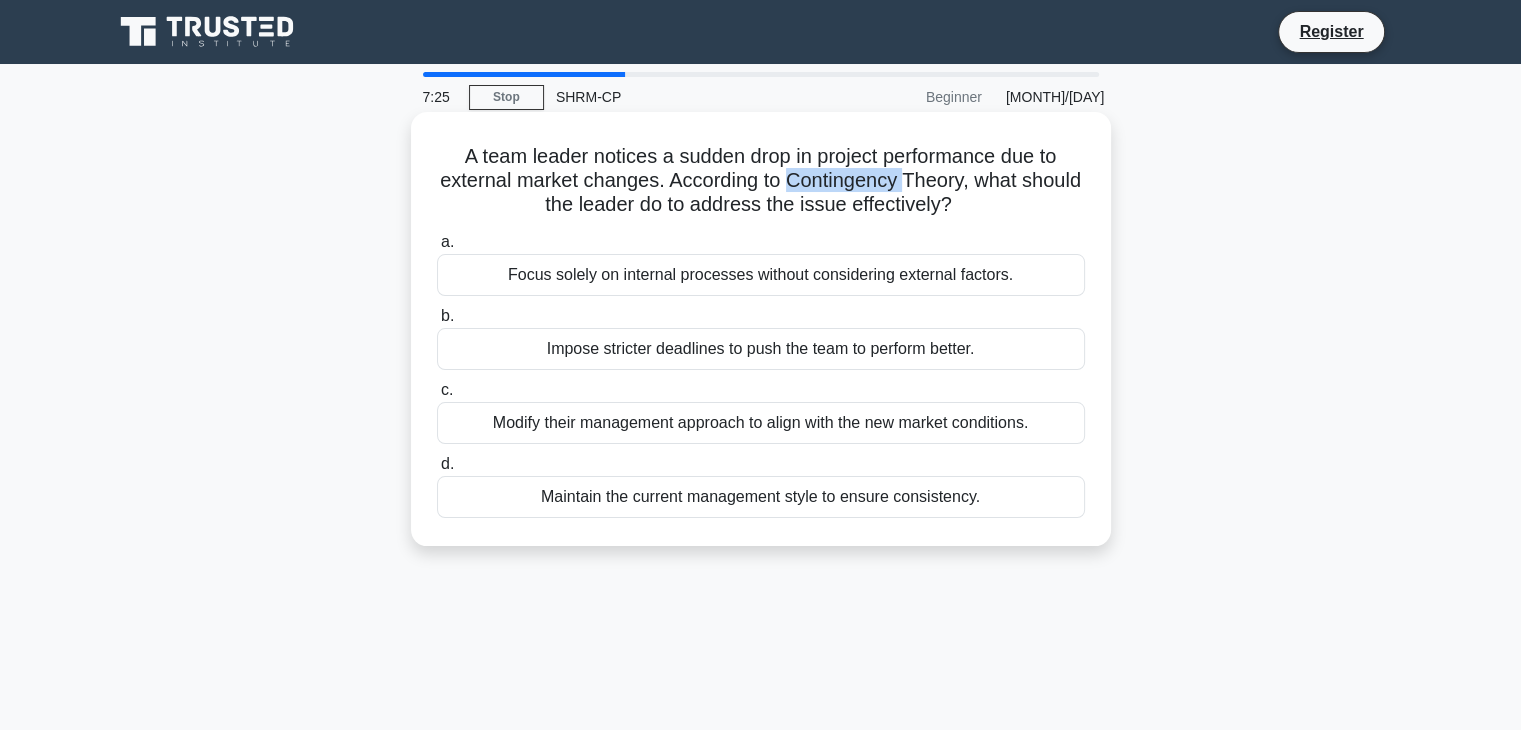 click on "A team leader notices a sudden drop in project performance due to external market changes. According to Contingency Theory, what should the leader do to address the issue effectively?
.spinner_0XTQ{transform-origin:center;animation:spinner_y6GP .75s linear infinite}@keyframes spinner_y6GP{100%{transform:rotate(360deg)}}" at bounding box center [761, 181] 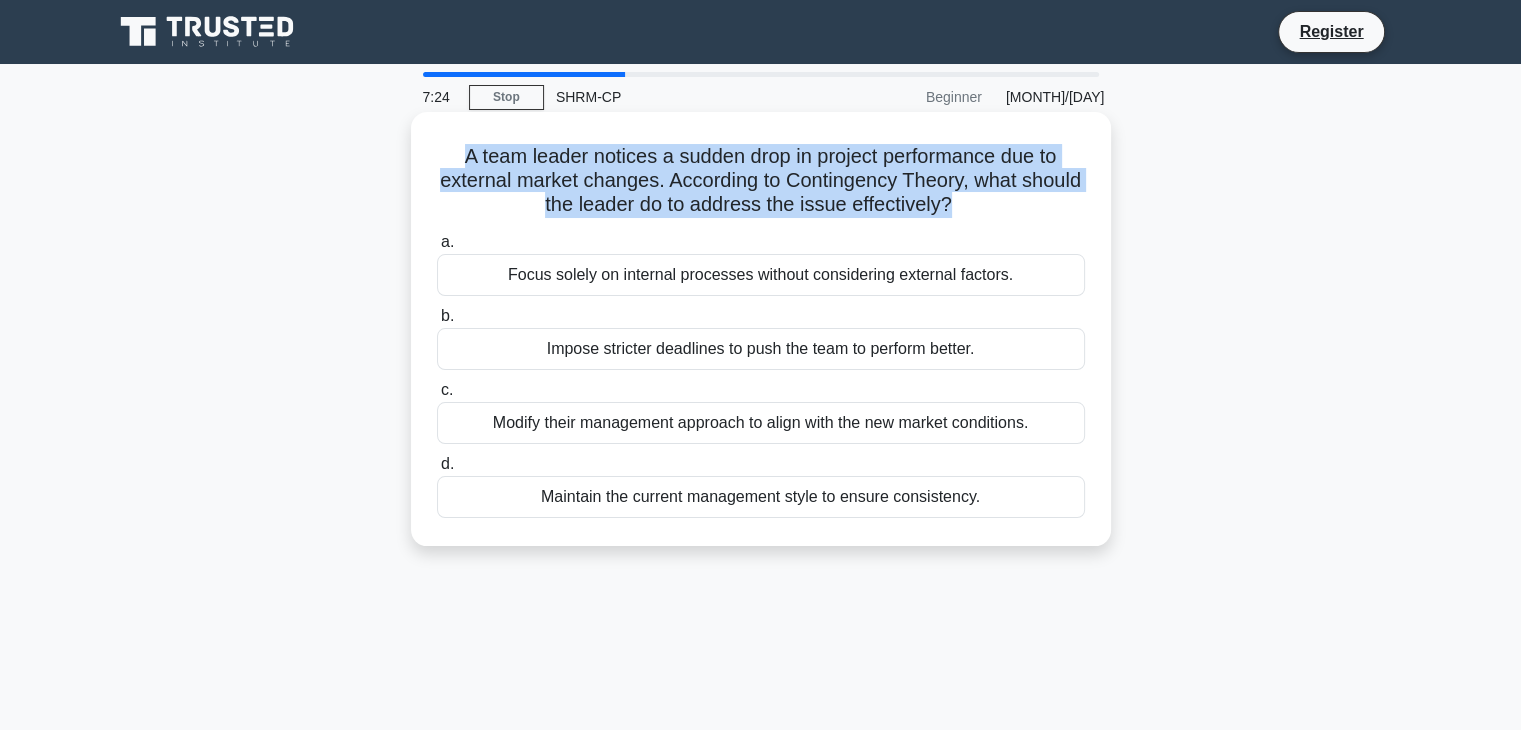 click on "A team leader notices a sudden drop in project performance due to external market changes. According to Contingency Theory, what should the leader do to address the issue effectively?
.spinner_0XTQ{transform-origin:center;animation:spinner_y6GP .75s linear infinite}@keyframes spinner_y6GP{100%{transform:rotate(360deg)}}" at bounding box center [761, 181] 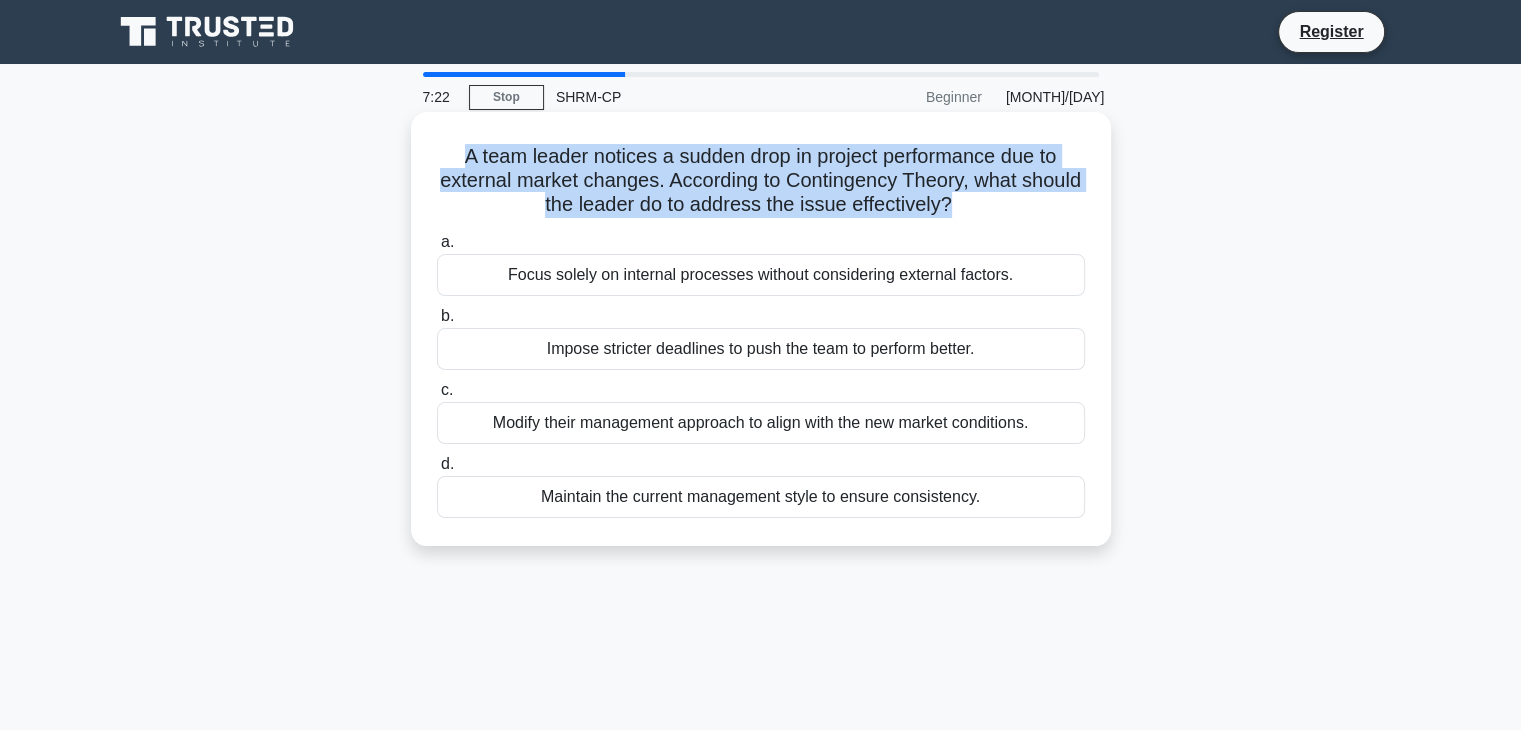 click on "A team leader notices a sudden drop in project performance due to external market changes. According to Contingency Theory, what should the leader do to address the issue effectively?
.spinner_0XTQ{transform-origin:center;animation:spinner_y6GP .75s linear infinite}@keyframes spinner_y6GP{100%{transform:rotate(360deg)}}" at bounding box center [761, 181] 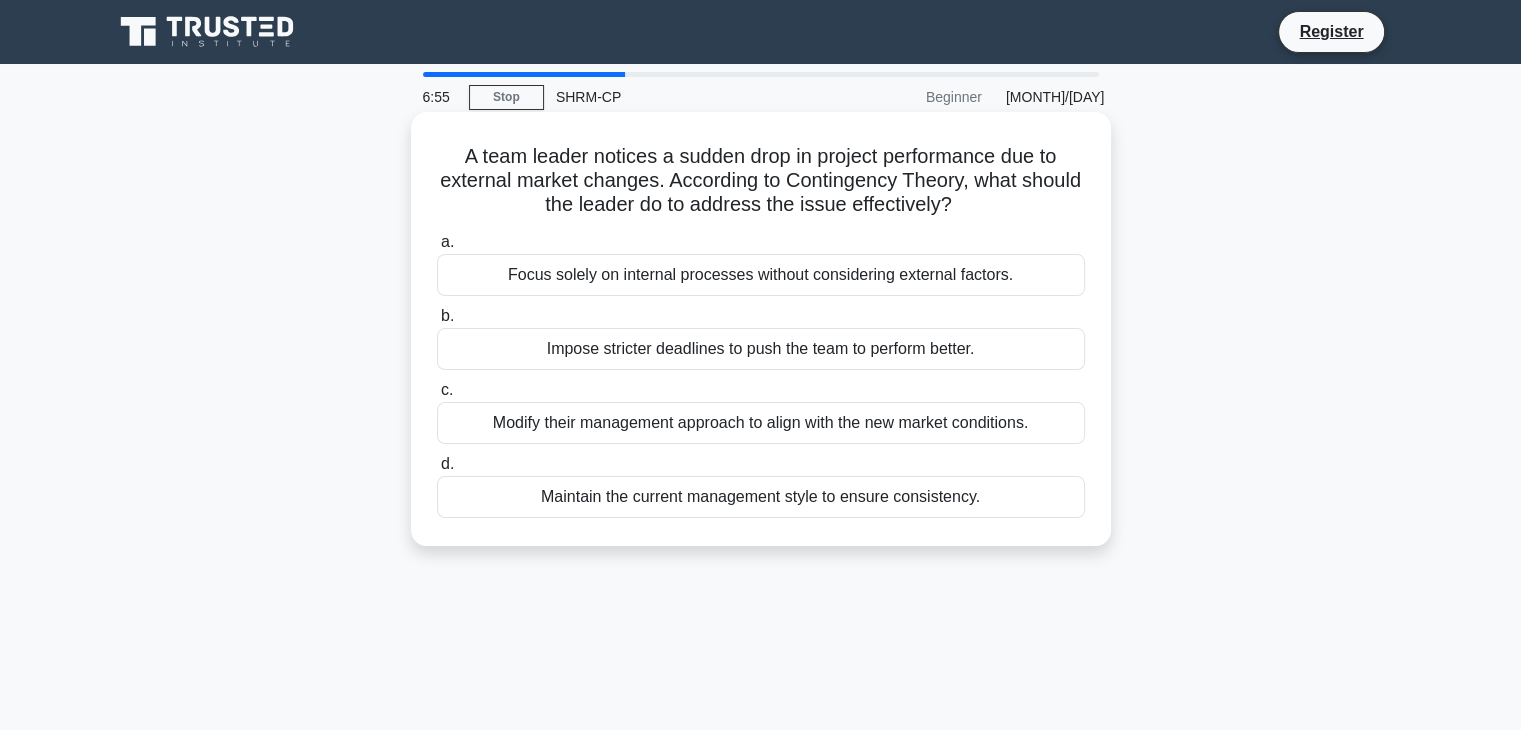 click on "Modify their management approach to align with the new market conditions." at bounding box center (761, 423) 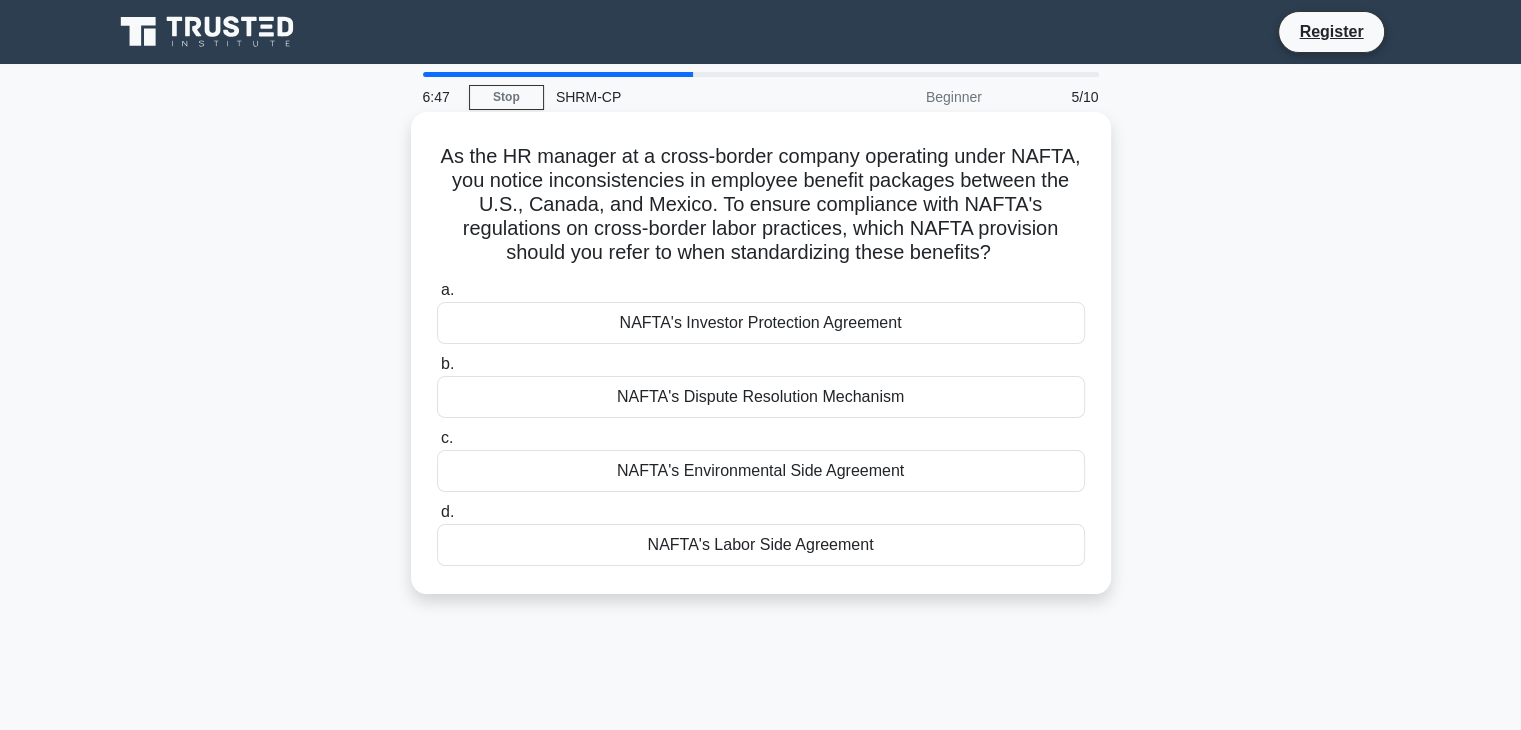 click on "As the HR manager at a cross-border company operating under NAFTA, you notice inconsistencies in employee benefit packages between the U.S., Canada, and Mexico. To ensure compliance with NAFTA's regulations on cross-border labor practices, which NAFTA provision should you refer to when standardizing these benefits?
.spinner_0XTQ{transform-origin:center;animation:spinner_y6GP .75s linear infinite}@keyframes spinner_y6GP{100%{transform:rotate(360deg)}}" at bounding box center [761, 205] 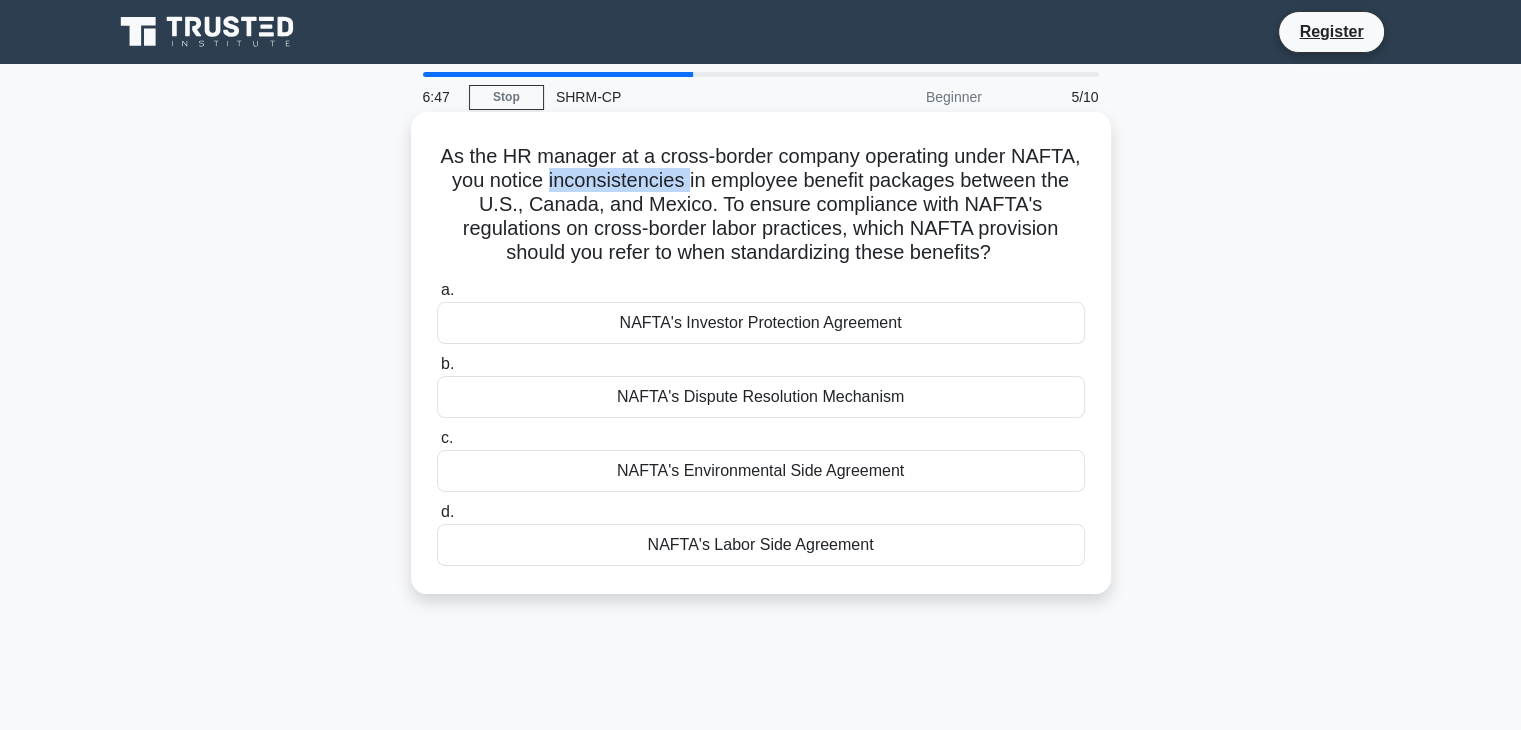 click on "As the HR manager at a cross-border company operating under NAFTA, you notice inconsistencies in employee benefit packages between the U.S., Canada, and Mexico. To ensure compliance with NAFTA's regulations on cross-border labor practices, which NAFTA provision should you refer to when standardizing these benefits?
.spinner_0XTQ{transform-origin:center;animation:spinner_y6GP .75s linear infinite}@keyframes spinner_y6GP{100%{transform:rotate(360deg)}}" at bounding box center [761, 205] 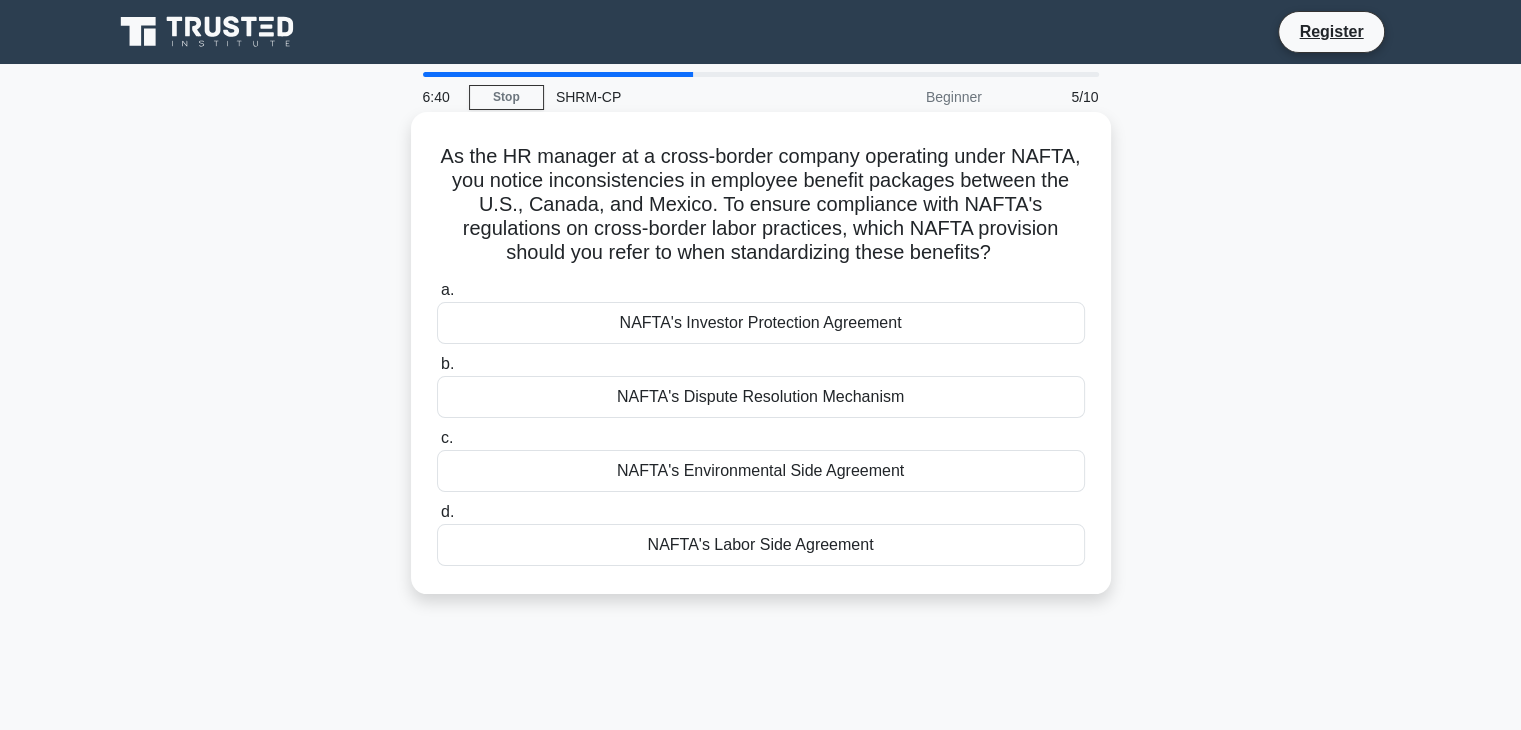 click on "As the HR manager at a cross-border company operating under NAFTA, you notice inconsistencies in employee benefit packages between the U.S., Canada, and Mexico. To ensure compliance with NAFTA's regulations on cross-border labor practices, which NAFTA provision should you refer to when standardizing these benefits?
.spinner_0XTQ{transform-origin:center;animation:spinner_y6GP .75s linear infinite}@keyframes spinner_y6GP{100%{transform:rotate(360deg)}}" at bounding box center [761, 205] 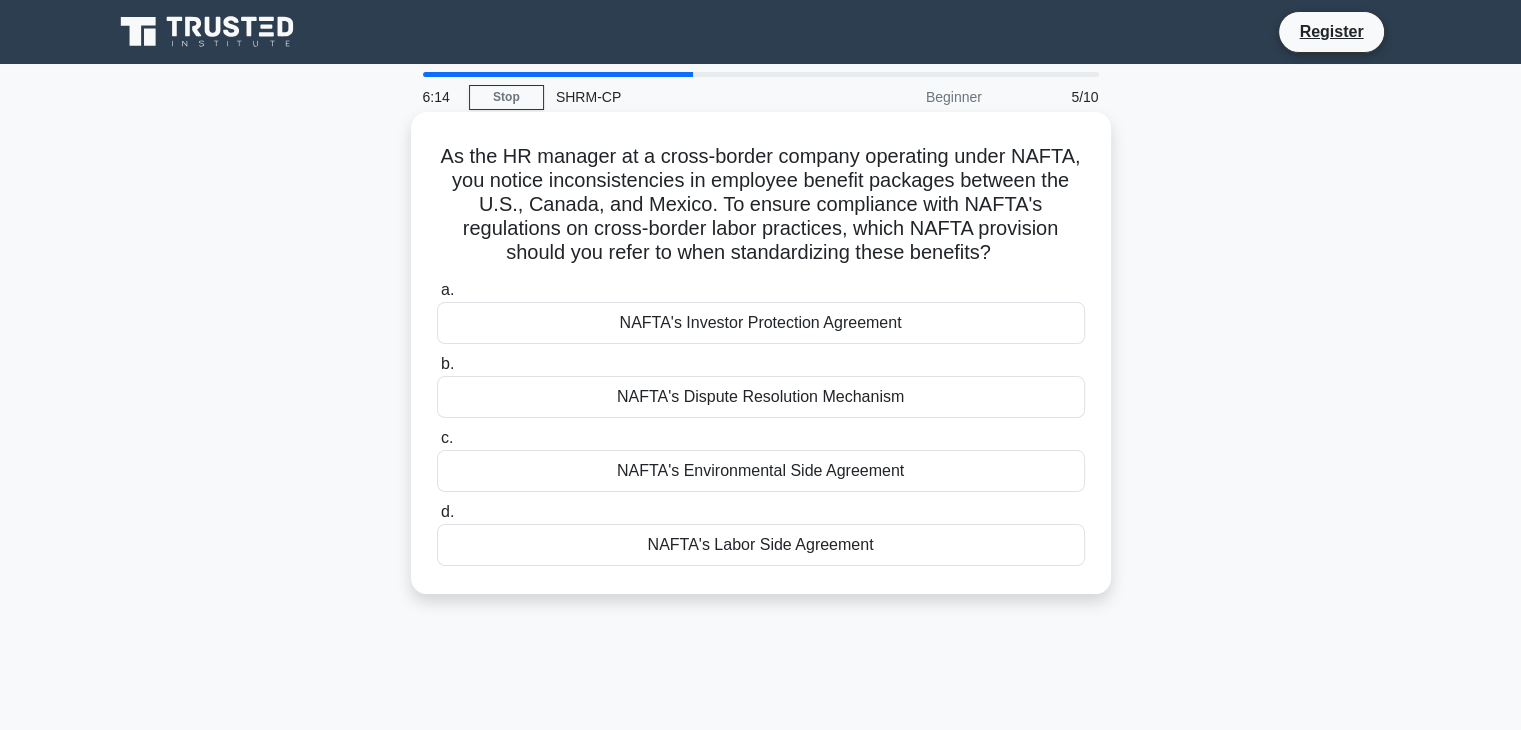 click on "NAFTA's Dispute Resolution Mechanism" at bounding box center (761, 397) 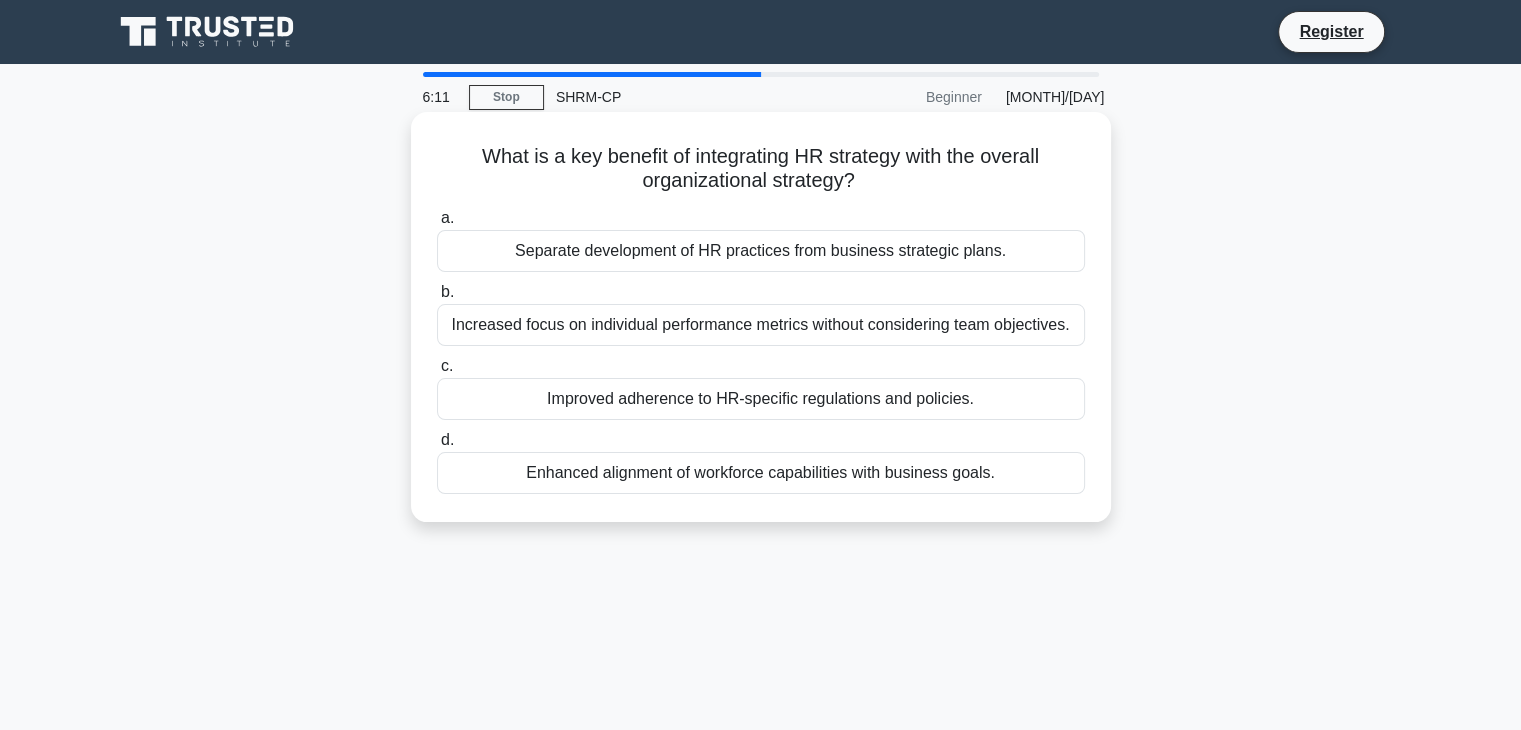 click on "What is a key benefit of integrating HR strategy with the overall organizational strategy?
.spinner_0XTQ{transform-origin:center;animation:spinner_y6GP .75s linear infinite}@keyframes spinner_y6GP{100%{transform:rotate(360deg)}}" at bounding box center [761, 169] 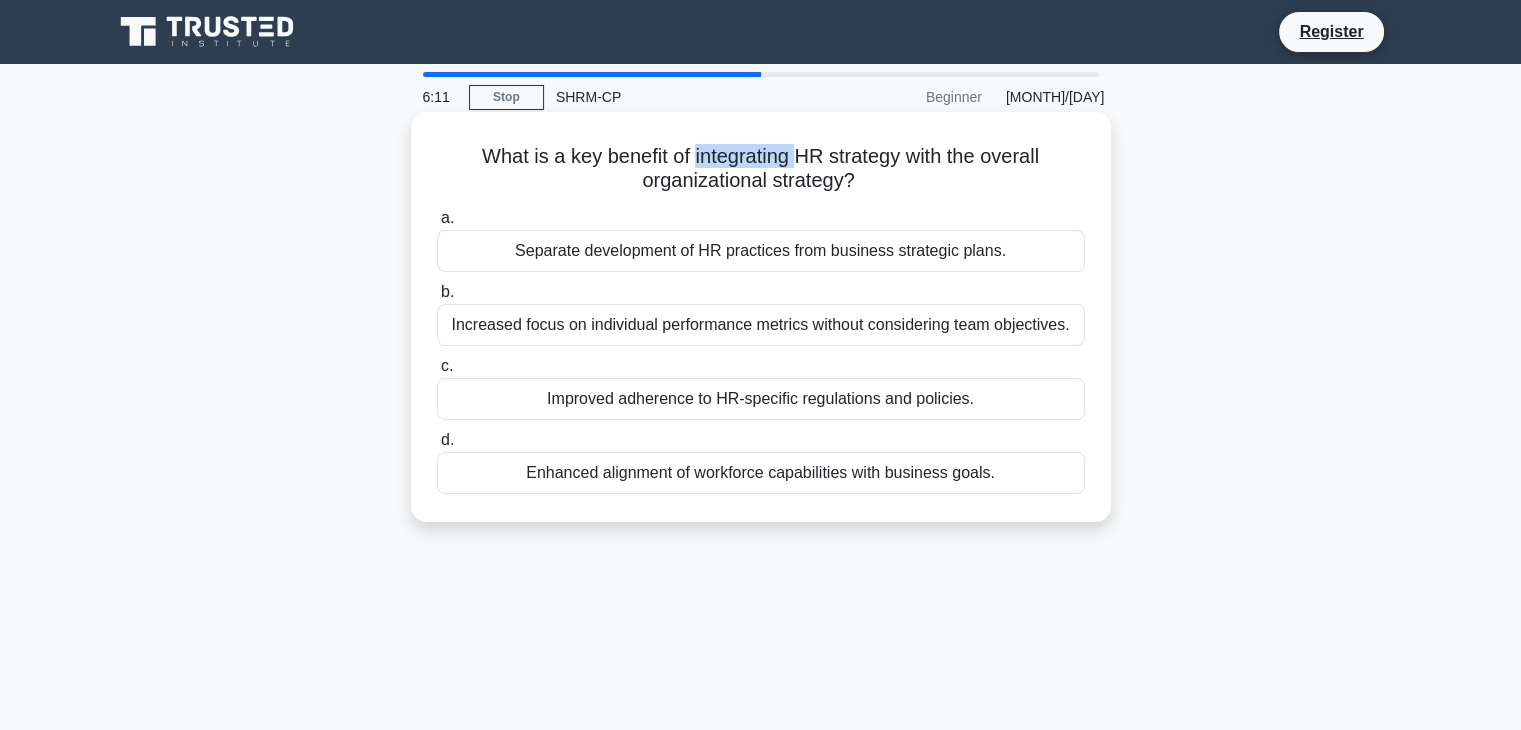 click on "What is a key benefit of integrating HR strategy with the overall organizational strategy?
.spinner_0XTQ{transform-origin:center;animation:spinner_y6GP .75s linear infinite}@keyframes spinner_y6GP{100%{transform:rotate(360deg)}}" at bounding box center (761, 169) 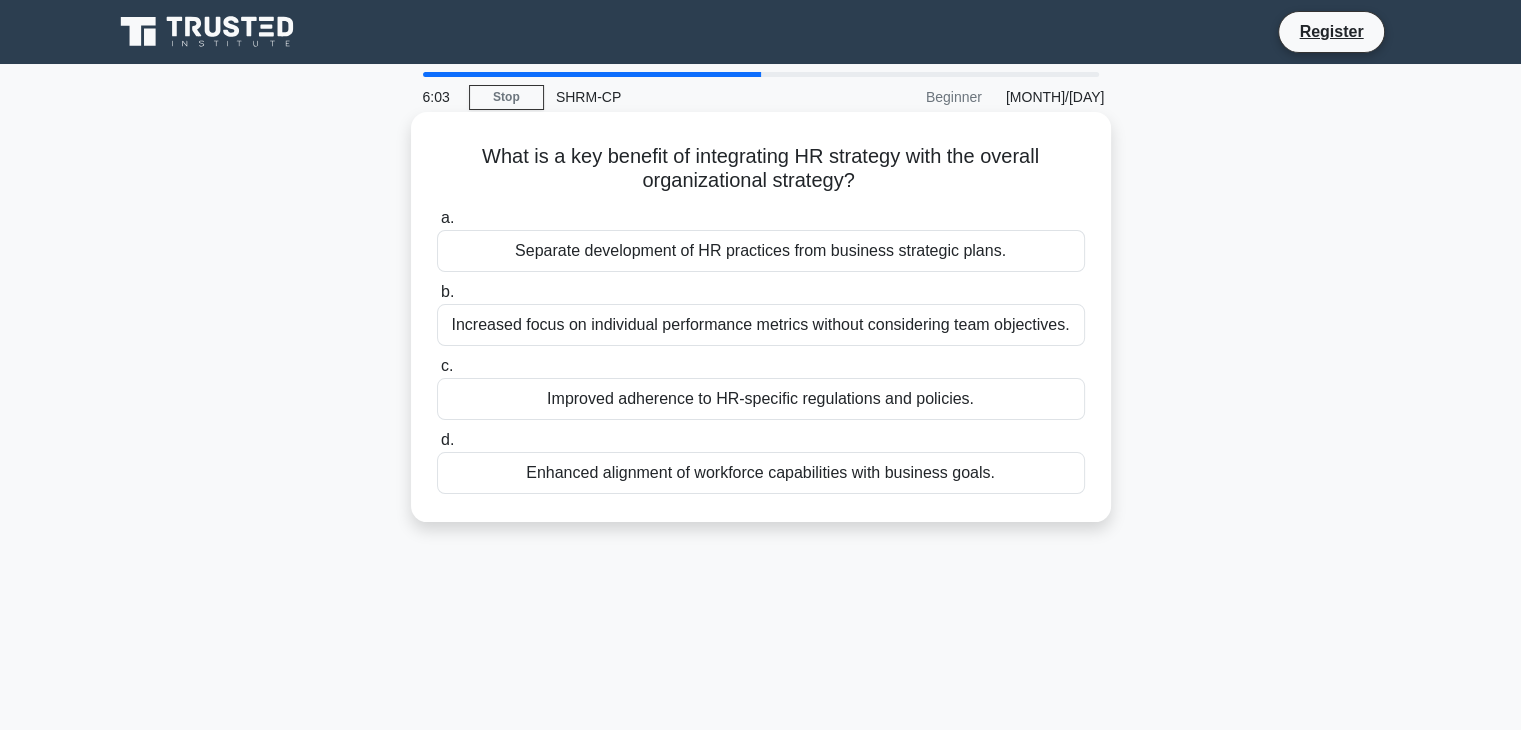 click on "What is a key benefit of integrating HR strategy with the overall organizational strategy?
.spinner_0XTQ{transform-origin:center;animation:spinner_y6GP .75s linear infinite}@keyframes spinner_y6GP{100%{transform:rotate(360deg)}}" at bounding box center (761, 169) 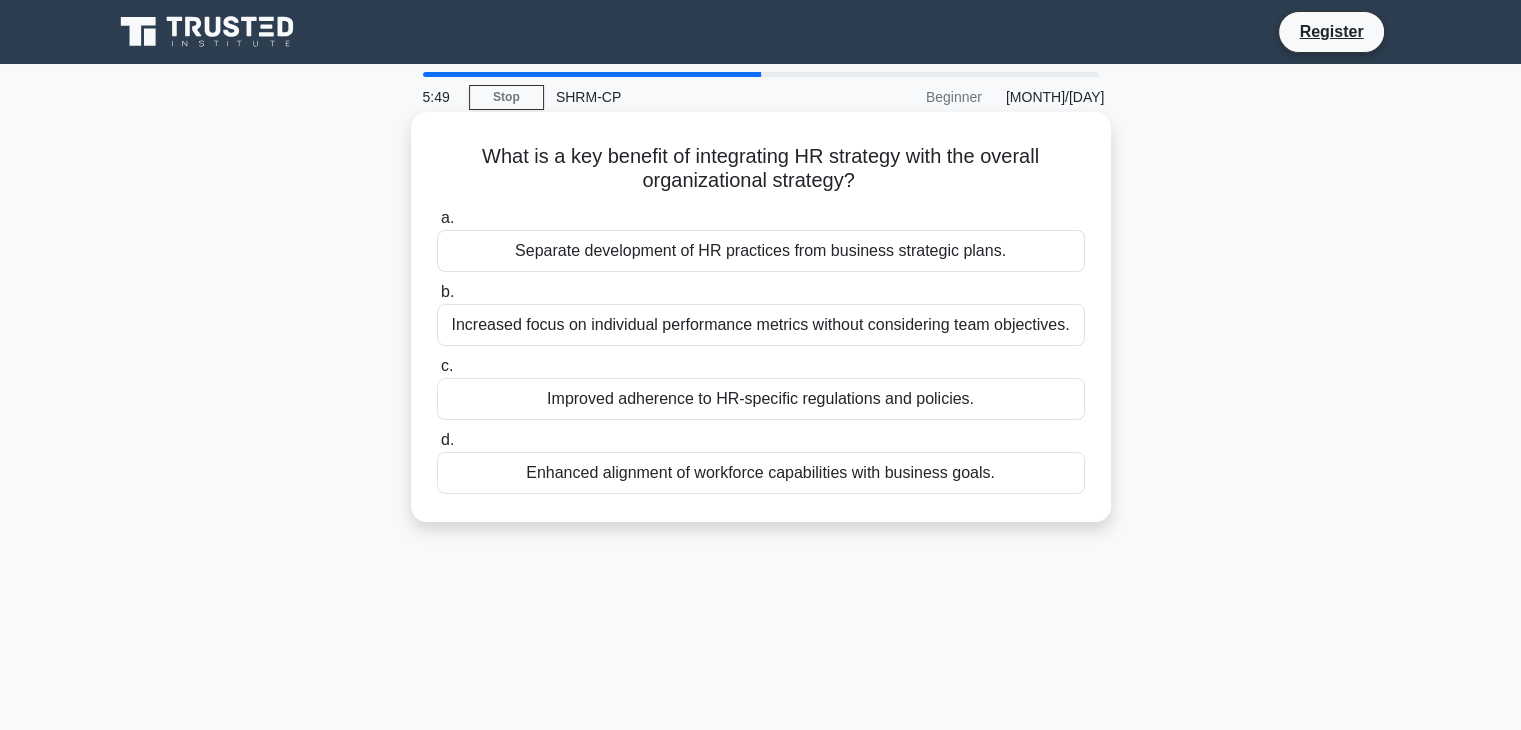 click on "Enhanced alignment of workforce capabilities with business goals." at bounding box center (761, 473) 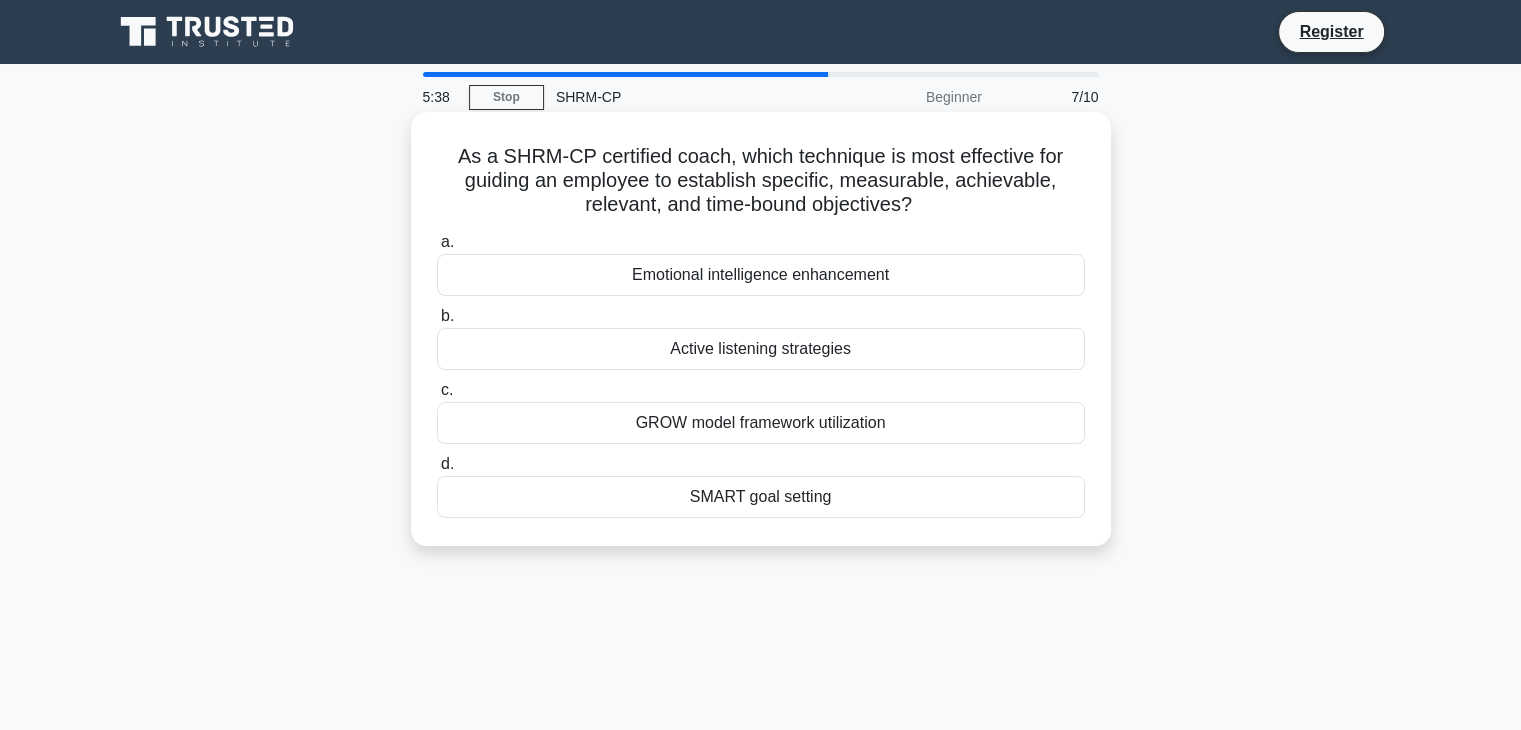 click on "SMART goal setting" at bounding box center [761, 497] 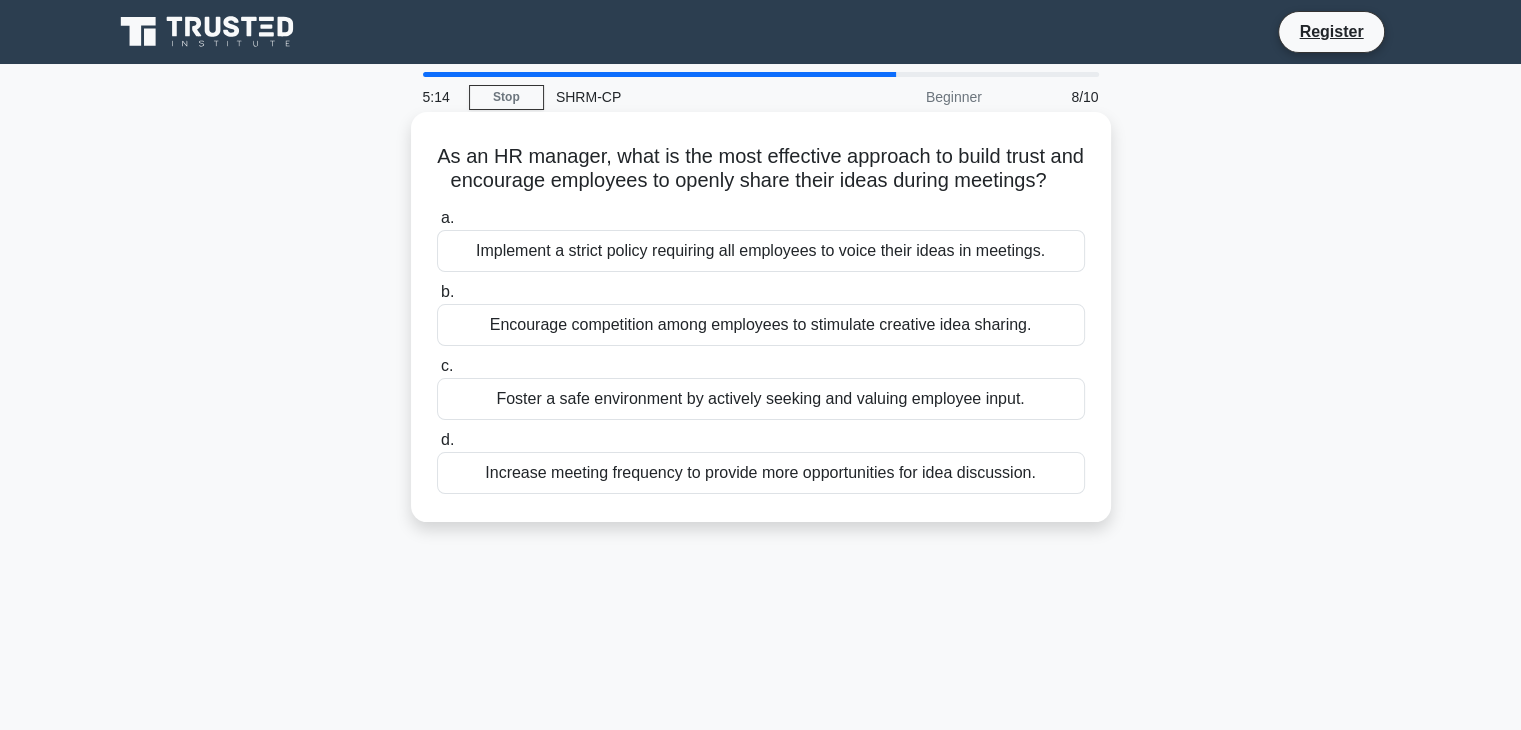 click on "Foster a safe environment by actively seeking and valuing employee input." at bounding box center (761, 399) 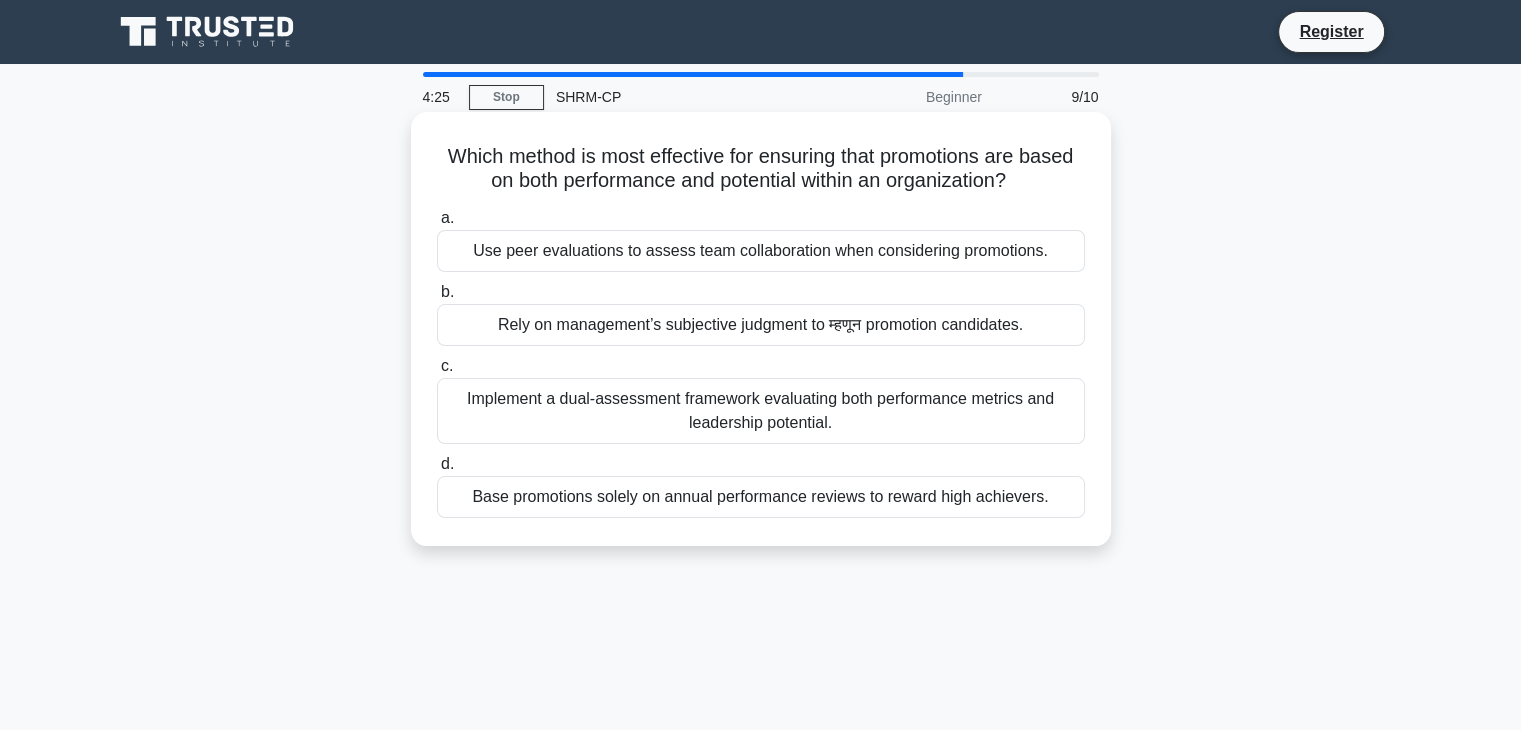 click on "Implement a dual-assessment framework evaluating both performance metrics and leadership potential." at bounding box center [761, 411] 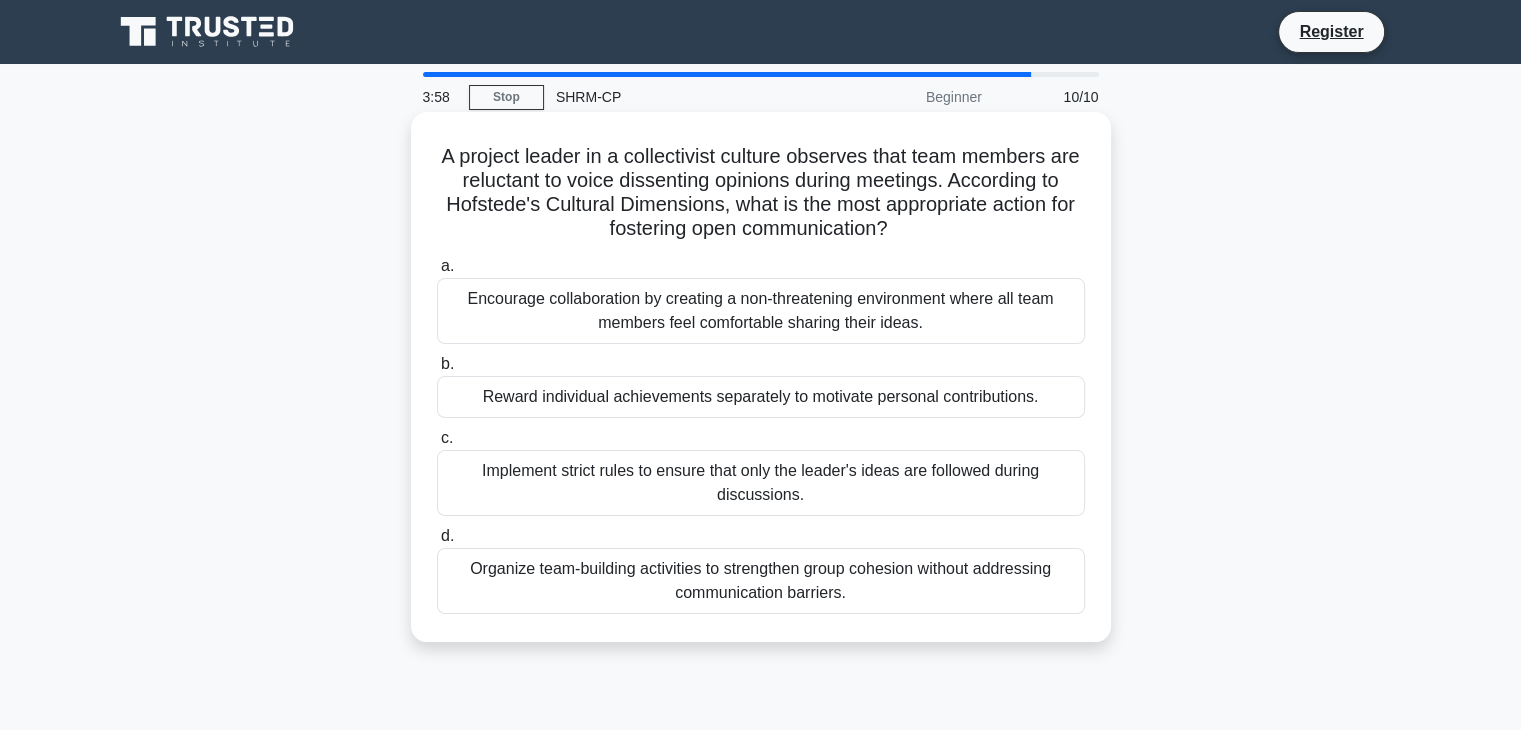 click on "Implement strict rules to ensure that only the leader's ideas are followed during discussions." at bounding box center (761, 483) 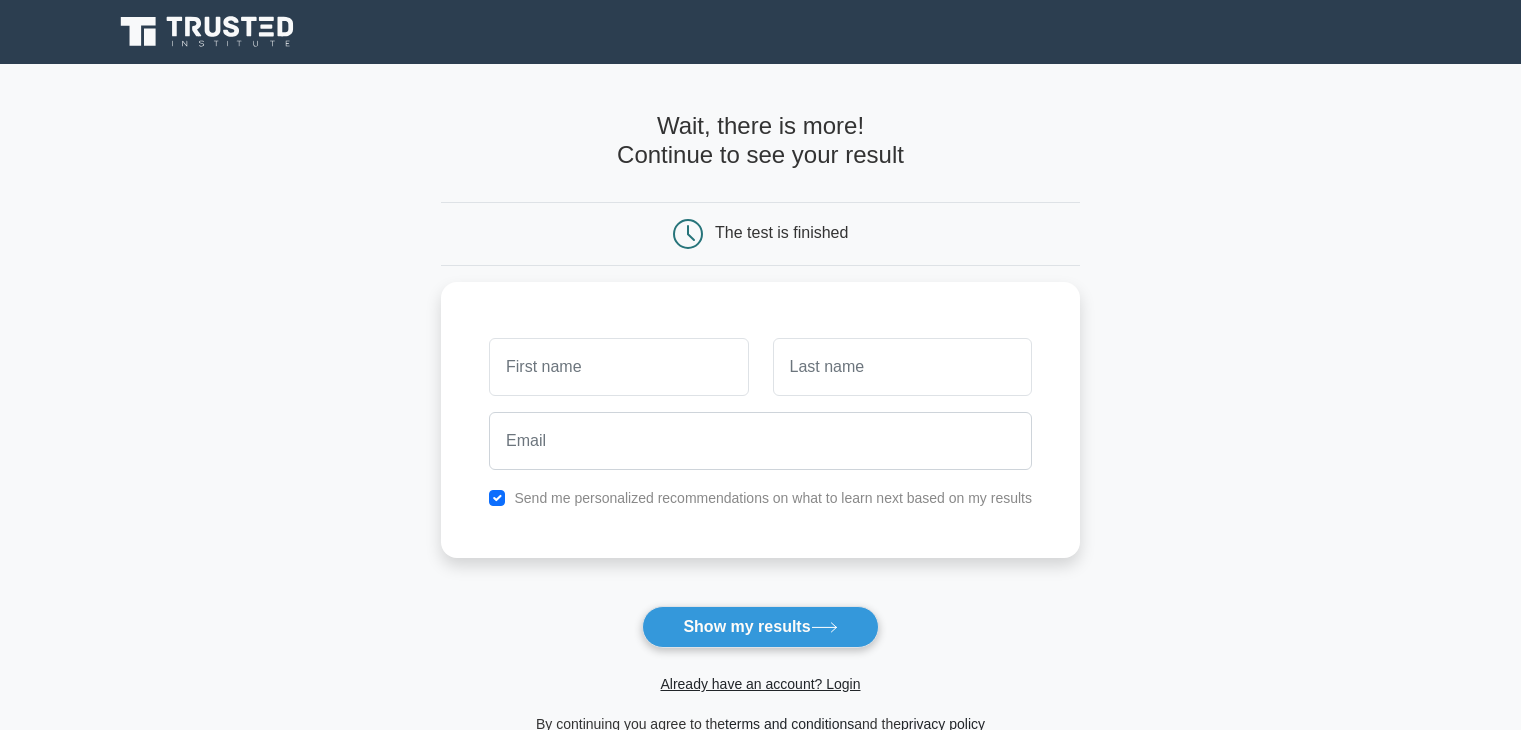 scroll, scrollTop: 0, scrollLeft: 0, axis: both 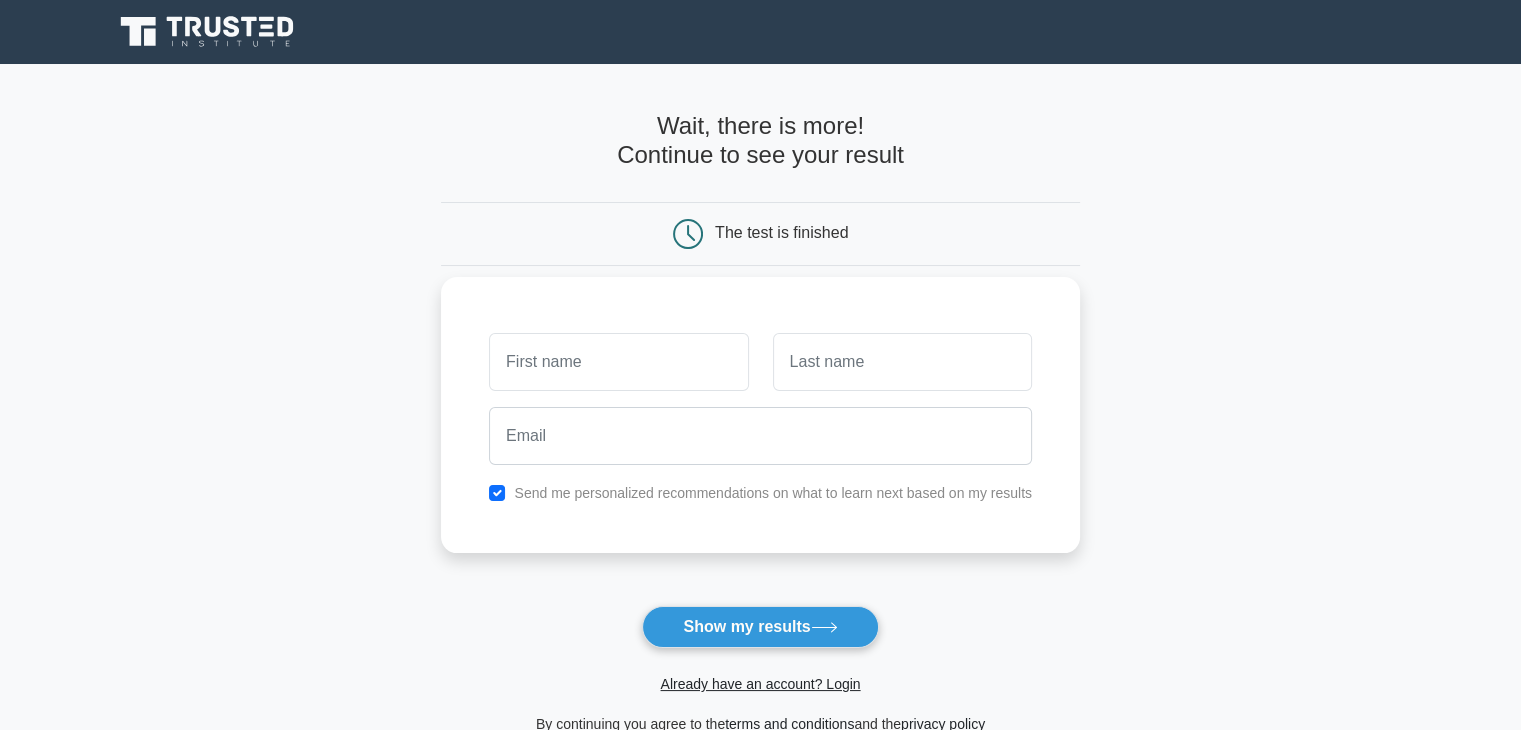 click at bounding box center [618, 362] 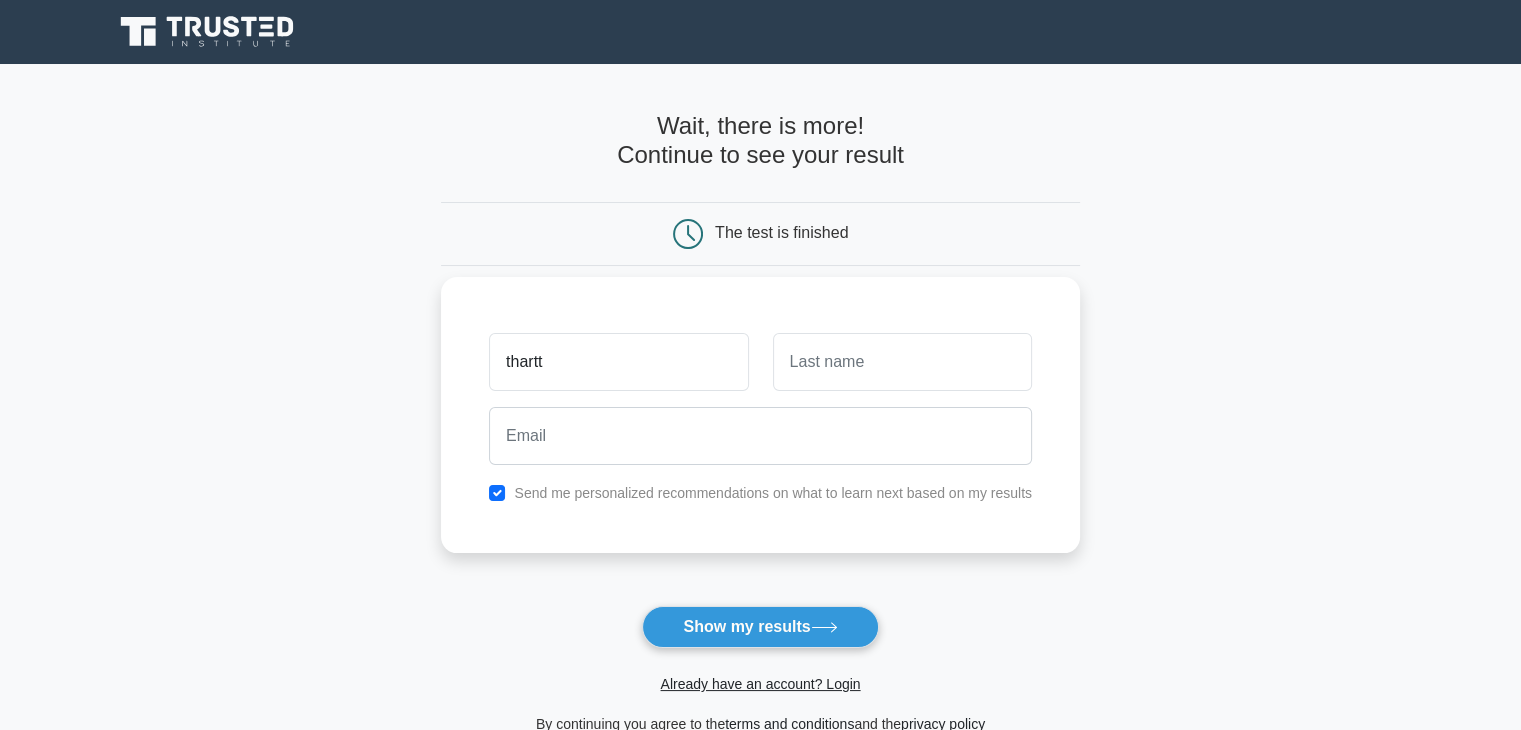 type on "thartt" 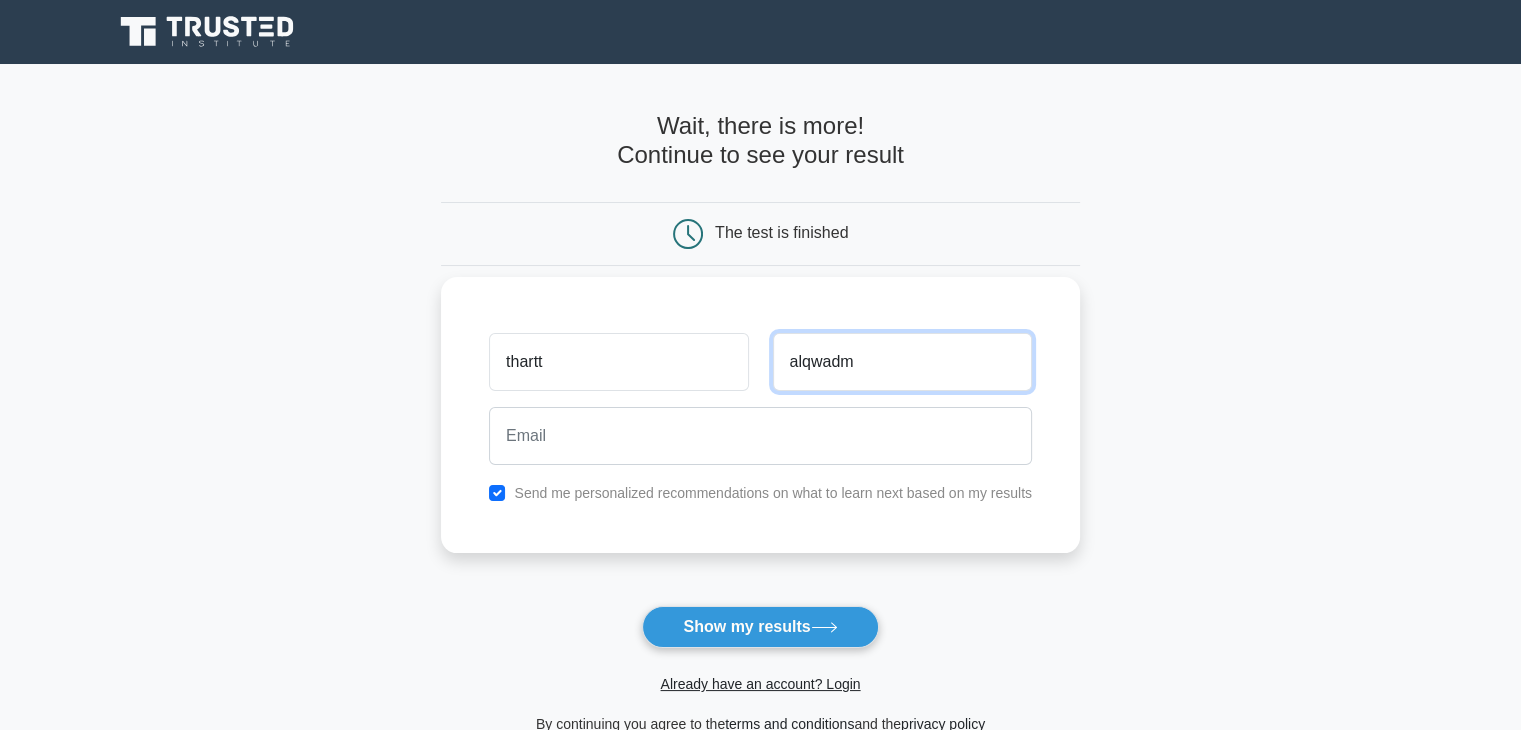 type on "alqwadm" 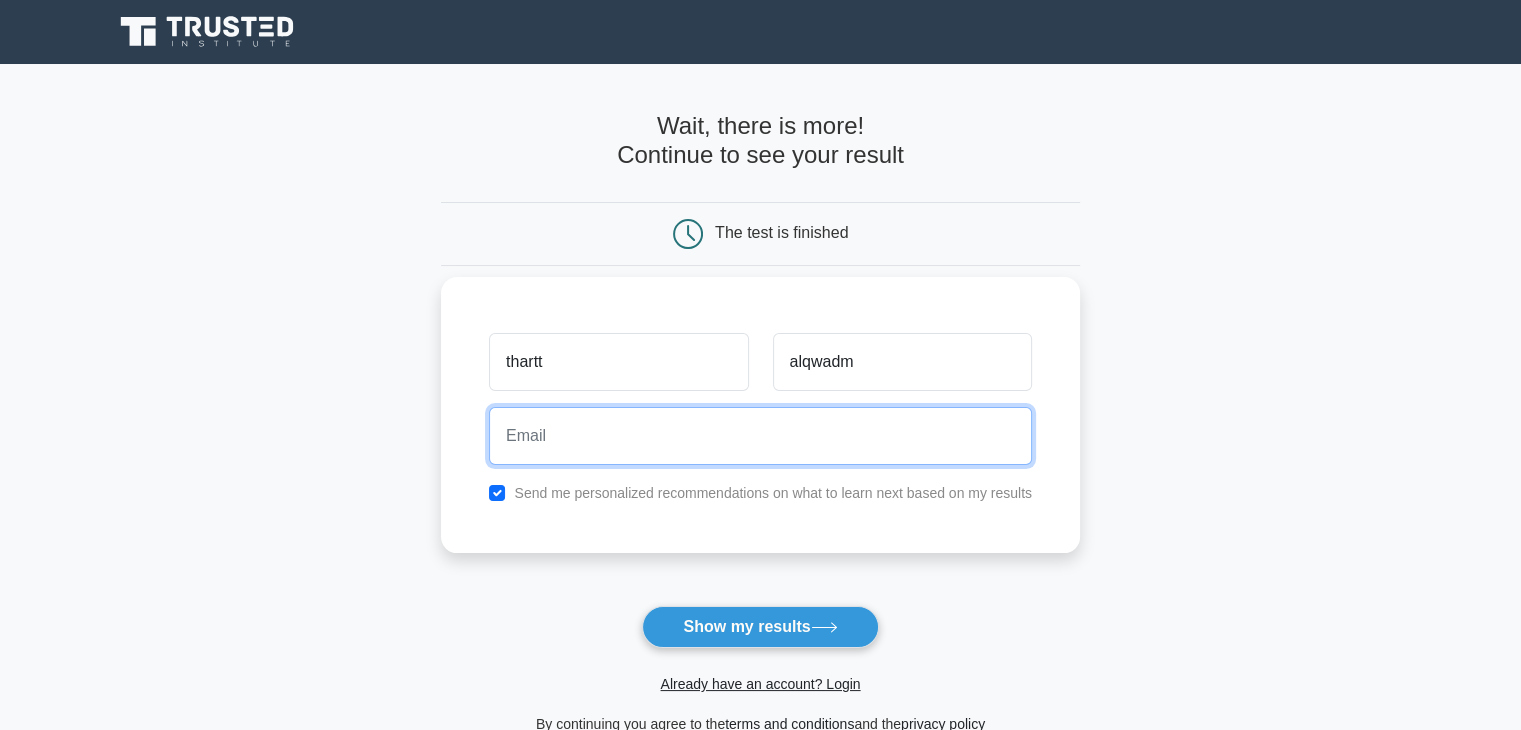 type on "[FIRST]_[LAST]@[DOMAIN].com" 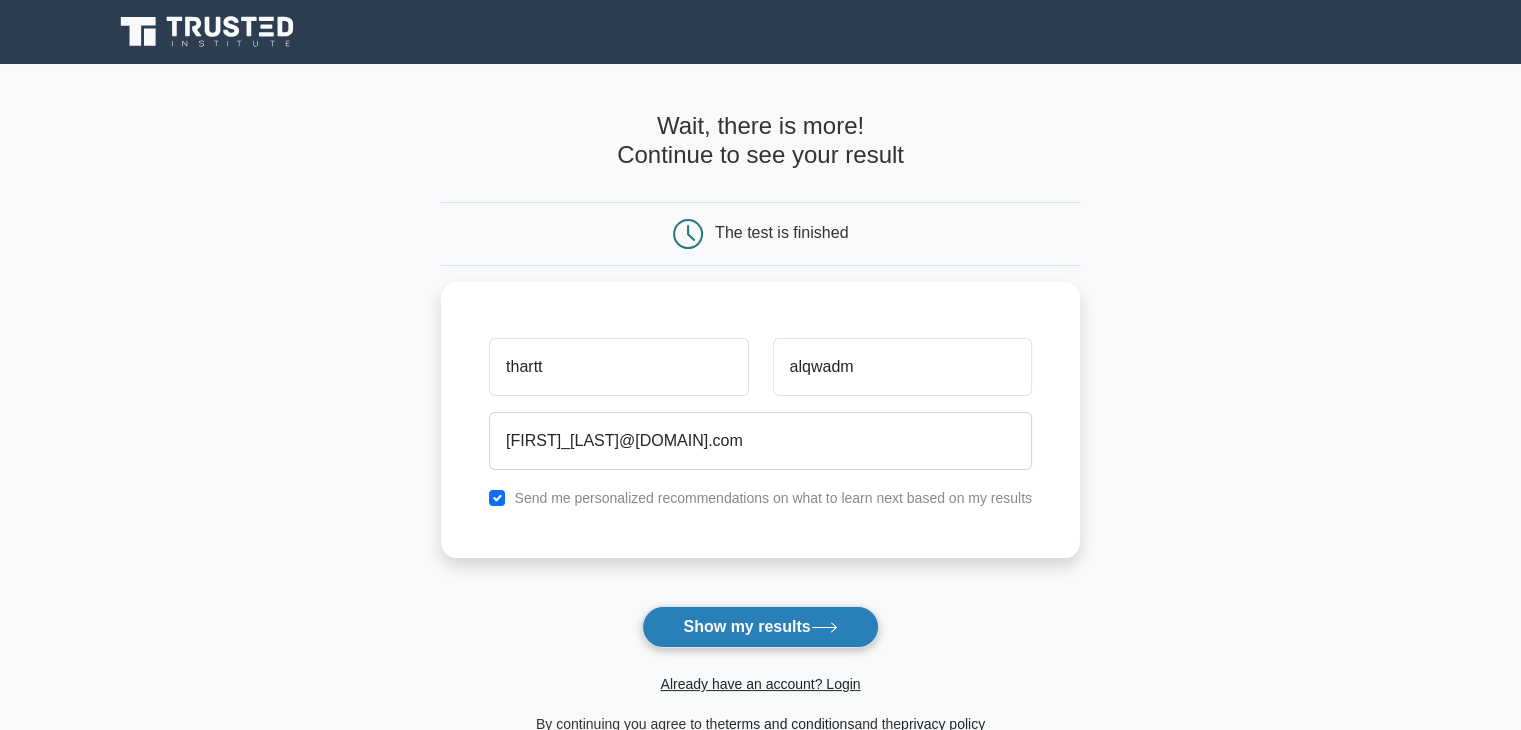click on "Show my results" at bounding box center [760, 627] 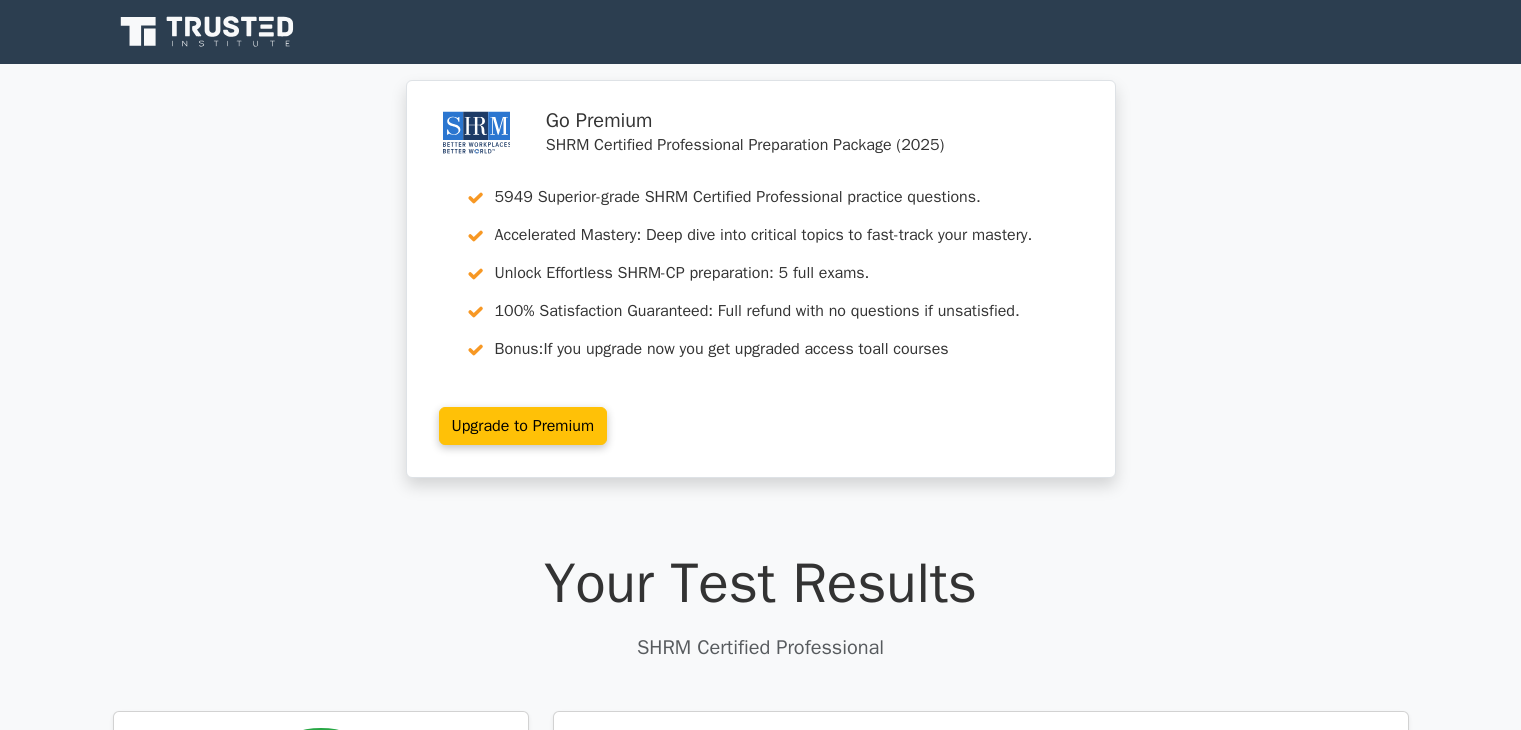 scroll, scrollTop: 0, scrollLeft: 0, axis: both 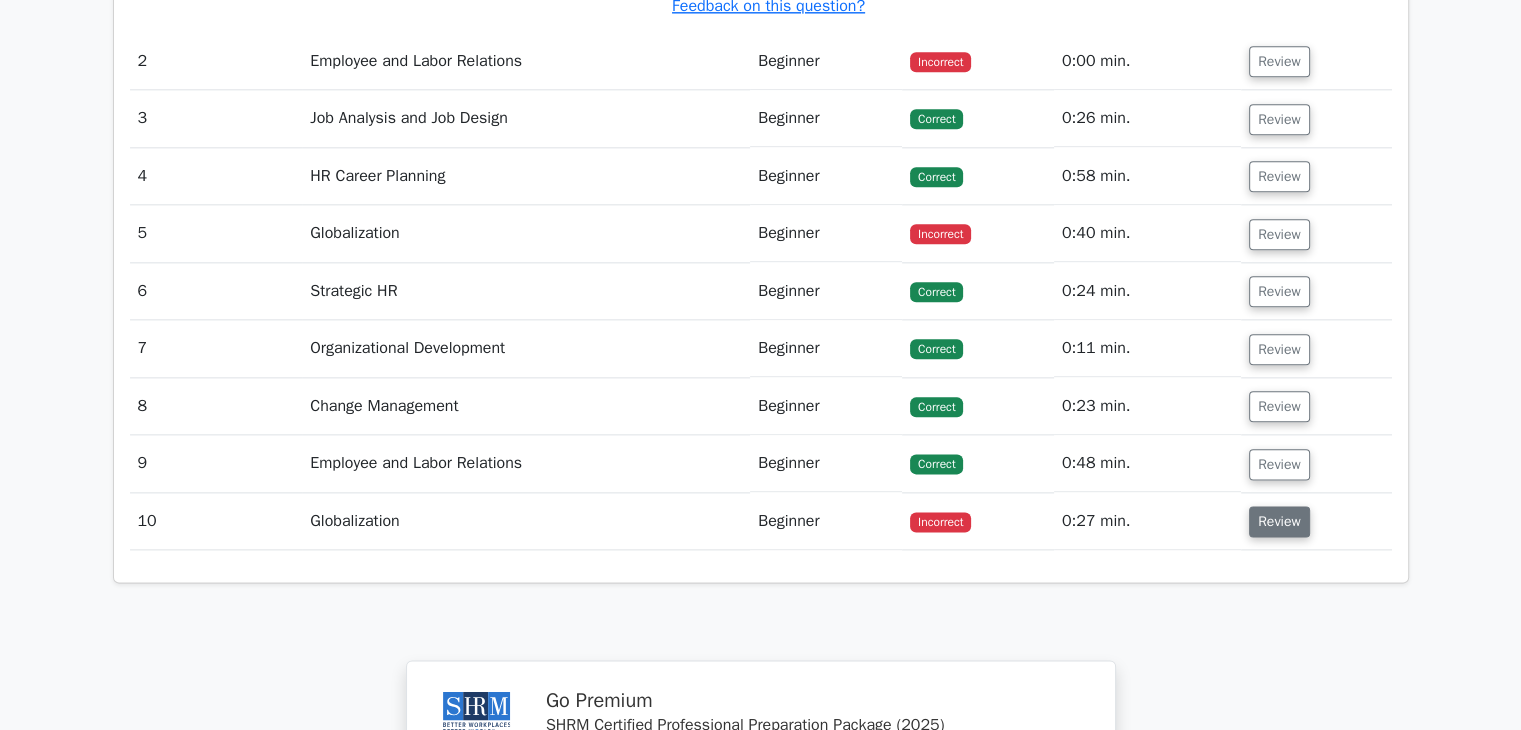 click on "Review" at bounding box center (1279, 521) 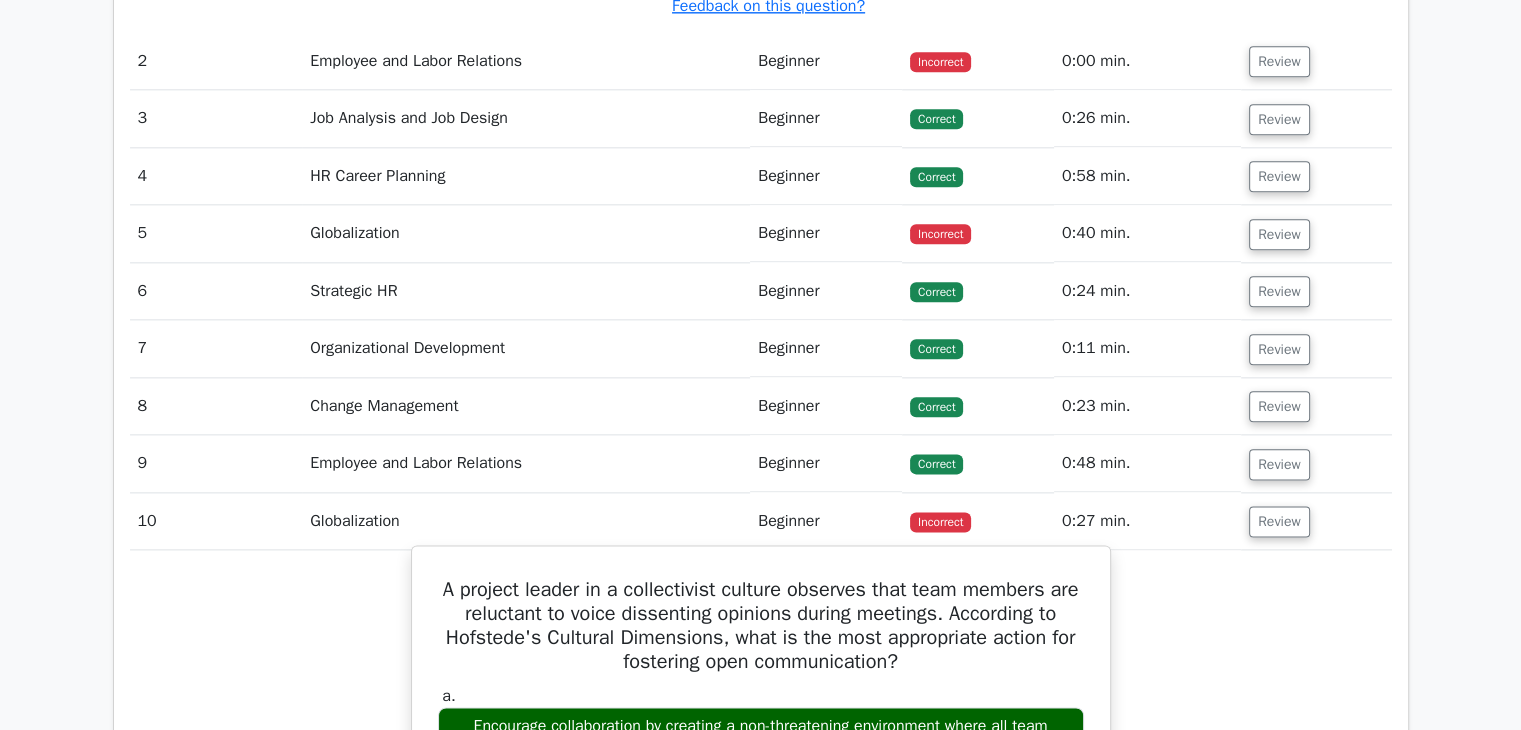 click on "A project leader in a collectivist culture observes that team members are reluctant to voice dissenting opinions during meetings. According to Hofstede's Cultural Dimensions, what is the most appropriate action for fostering open communication?" at bounding box center [761, 626] 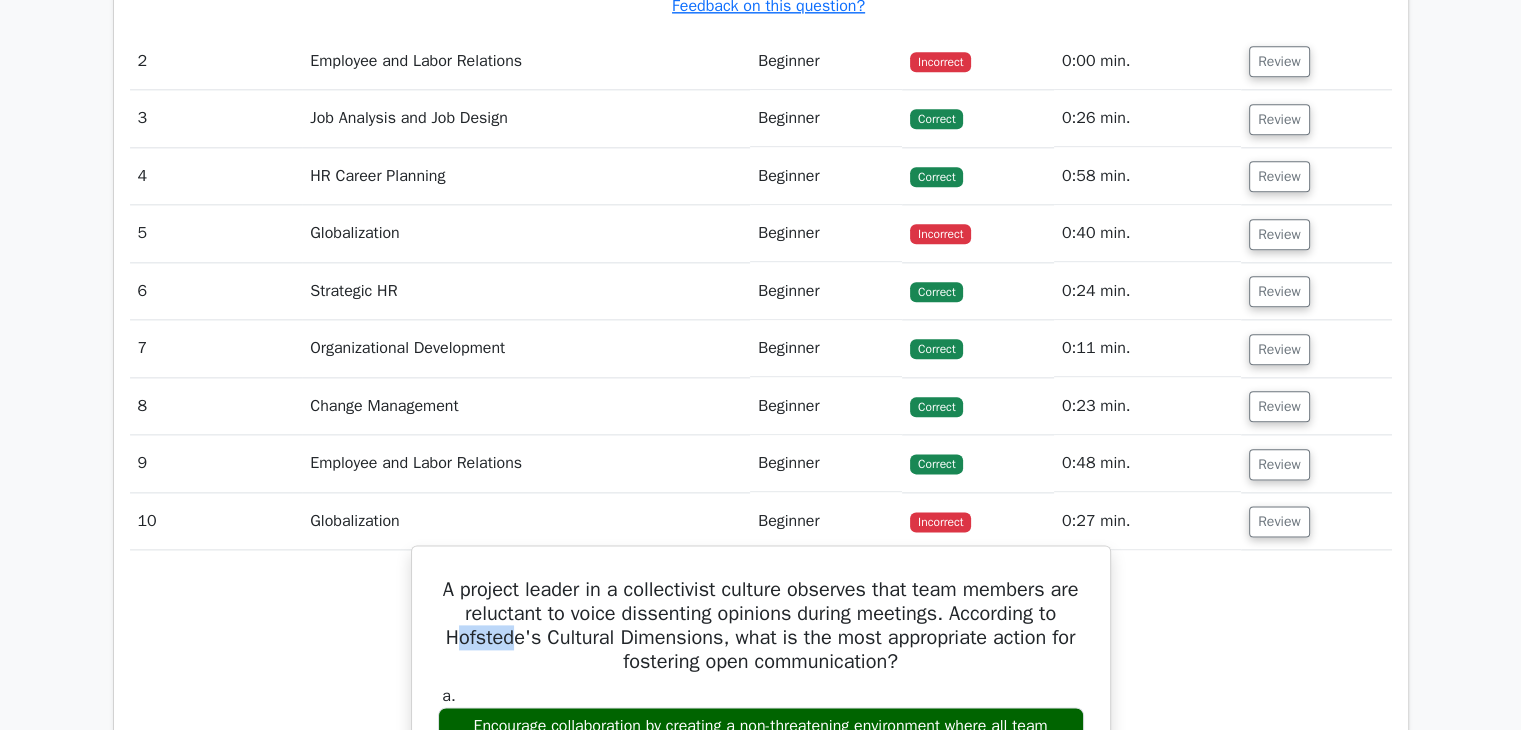 drag, startPoint x: 478, startPoint y: 631, endPoint x: 540, endPoint y: 629, distance: 62.03225 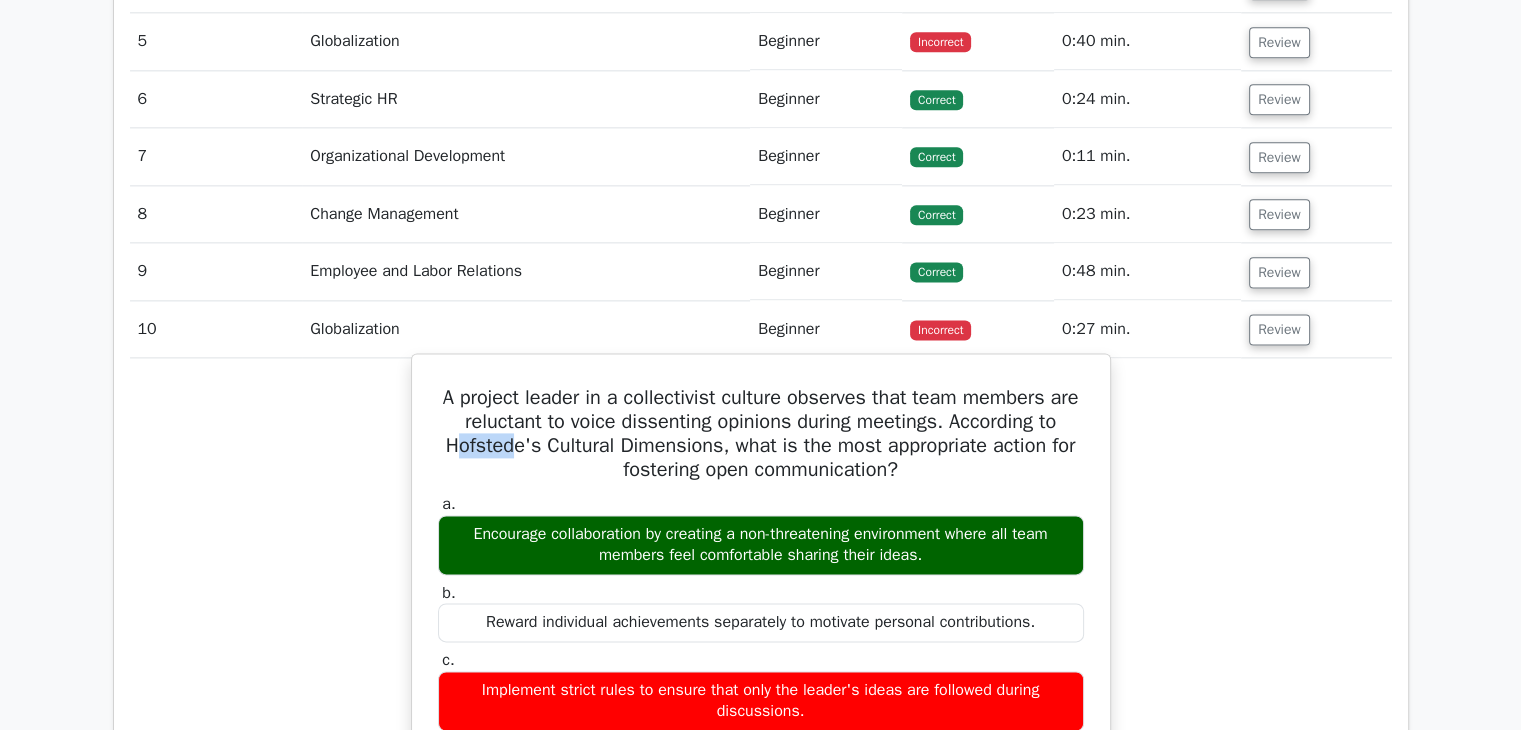 scroll, scrollTop: 2600, scrollLeft: 0, axis: vertical 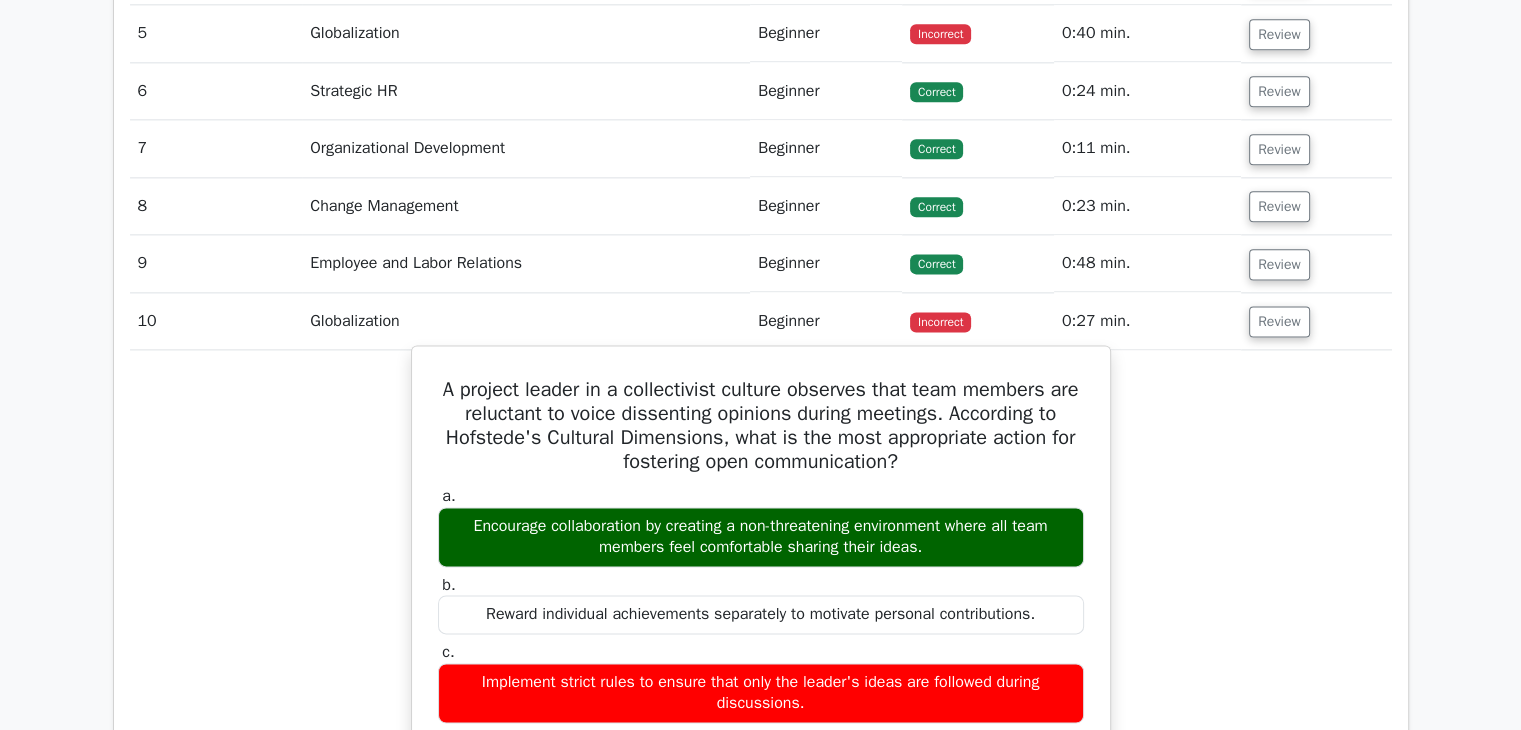 click on "A project leader in a collectivist culture observes that team members are reluctant to voice dissenting opinions during meetings. According to Hofstede's Cultural Dimensions, what is the most appropriate action for fostering open communication?" at bounding box center (761, 426) 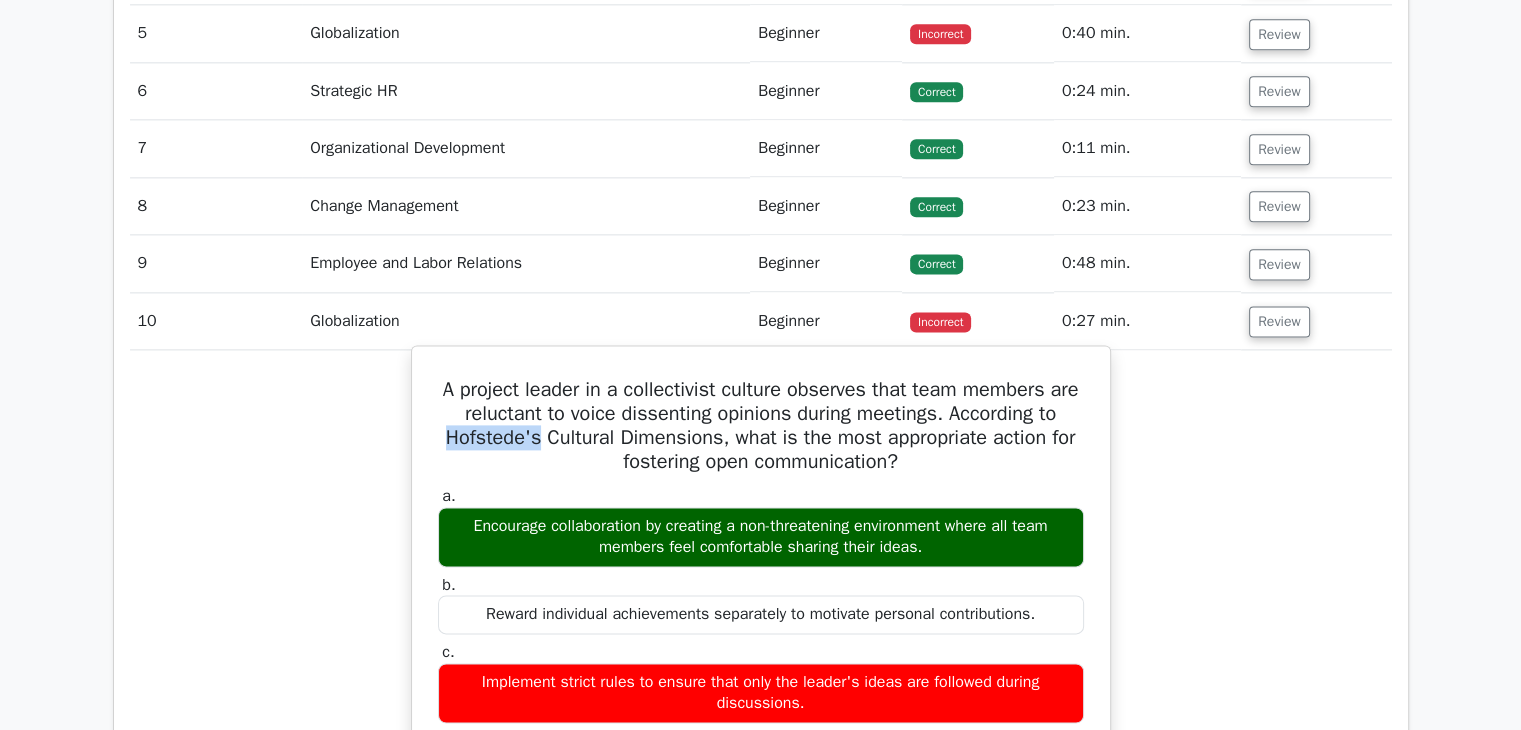 click on "A project leader in a collectivist culture observes that team members are reluctant to voice dissenting opinions during meetings. According to Hofstede's Cultural Dimensions, what is the most appropriate action for fostering open communication?" at bounding box center [761, 426] 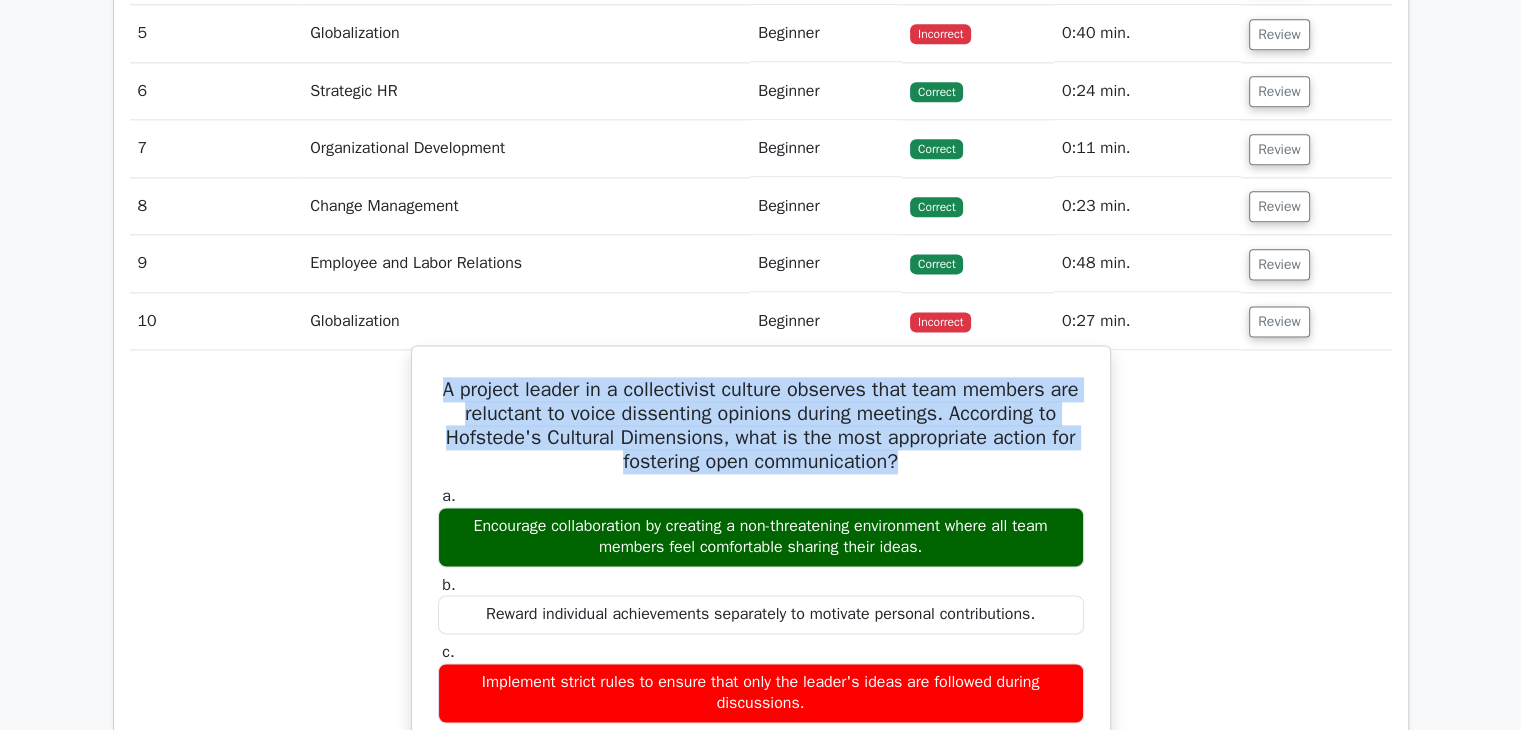 click on "A project leader in a collectivist culture observes that team members are reluctant to voice dissenting opinions during meetings. According to Hofstede's Cultural Dimensions, what is the most appropriate action for fostering open communication?" at bounding box center (761, 426) 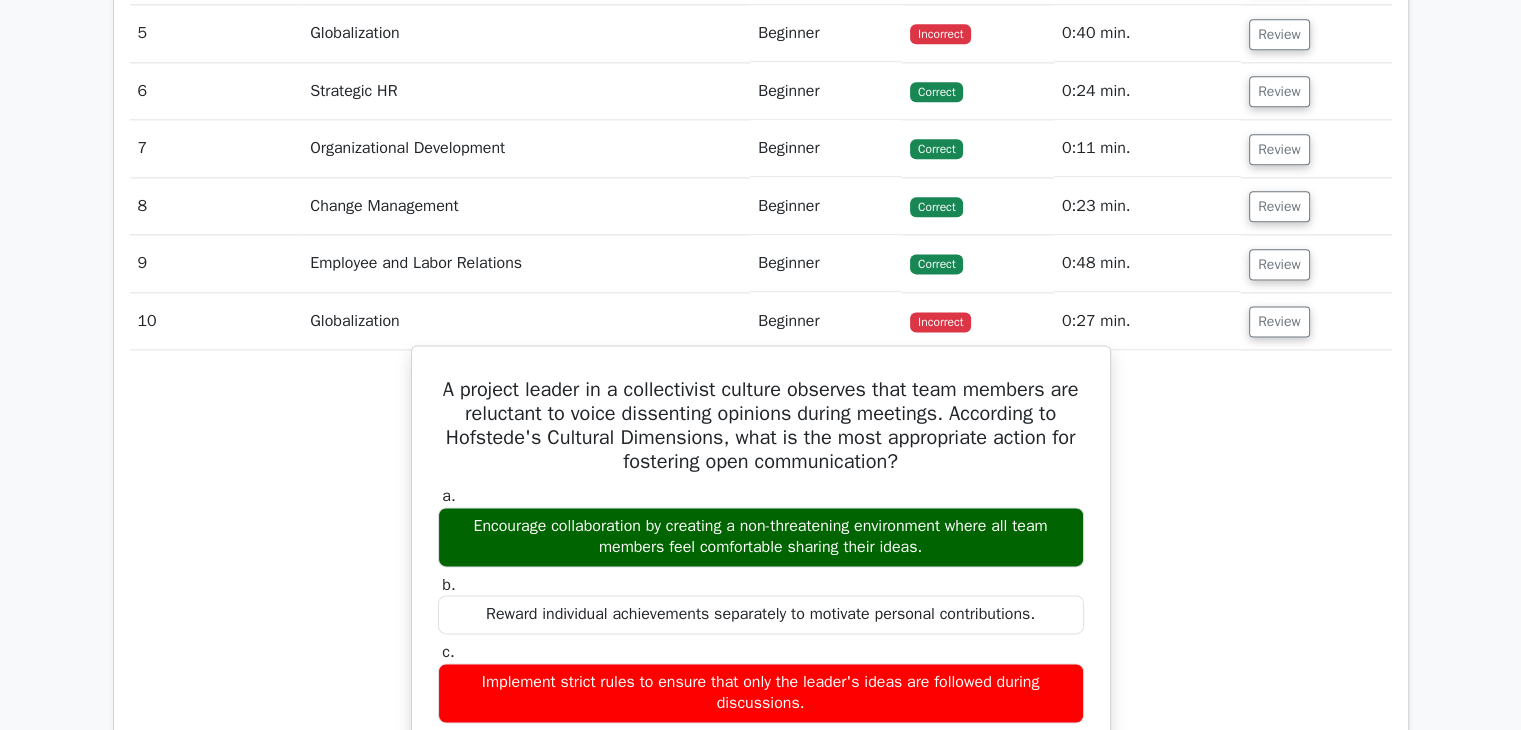 click on "A project leader in a collectivist culture observes that team members are reluctant to voice dissenting opinions during meetings. According to Hofstede's Cultural Dimensions, what is the most appropriate action for fostering open communication?" at bounding box center [761, 426] 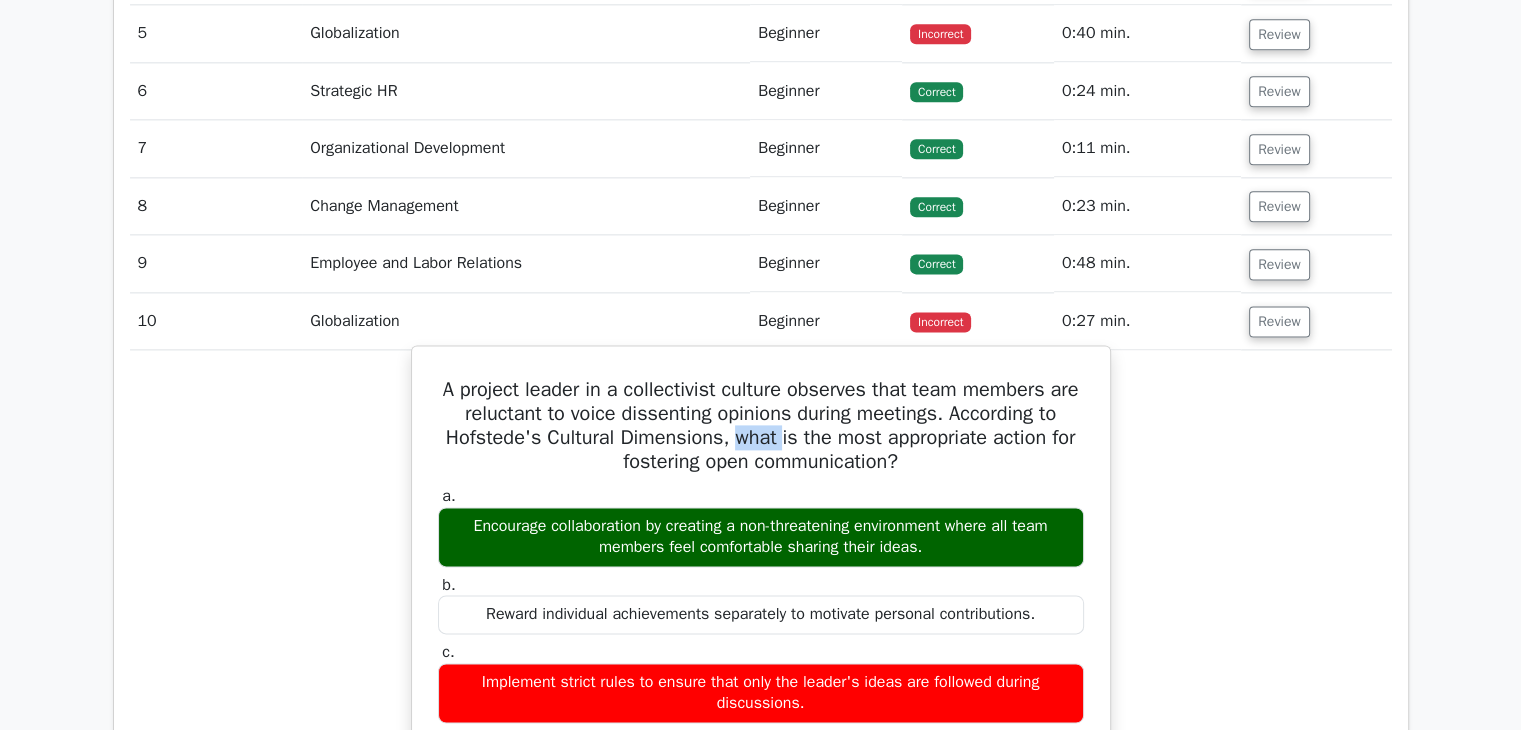 click on "A project leader in a collectivist culture observes that team members are reluctant to voice dissenting opinions during meetings. According to Hofstede's Cultural Dimensions, what is the most appropriate action for fostering open communication?" at bounding box center [761, 426] 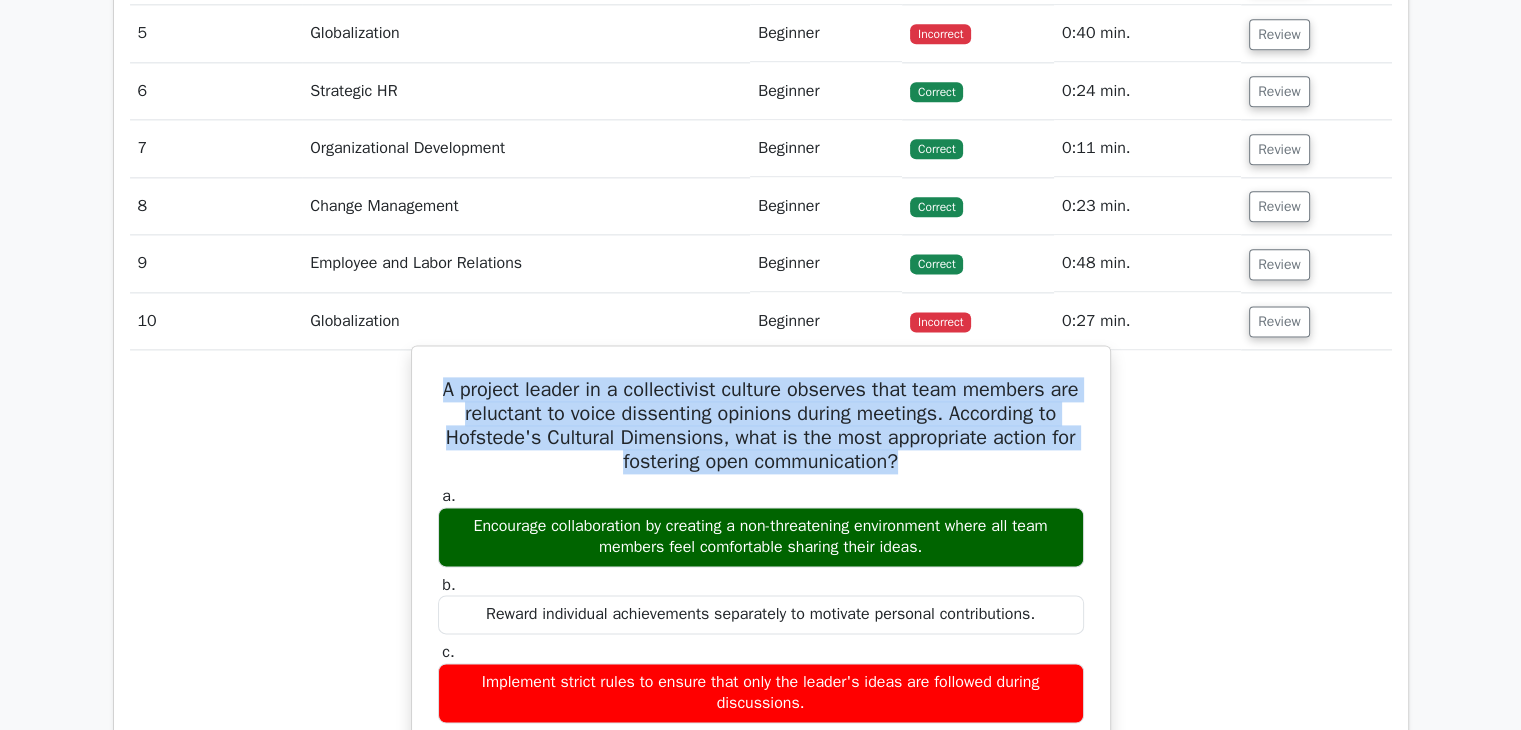 click on "A project leader in a collectivist culture observes that team members are reluctant to voice dissenting opinions during meetings. According to Hofstede's Cultural Dimensions, what is the most appropriate action for fostering open communication?" at bounding box center [761, 426] 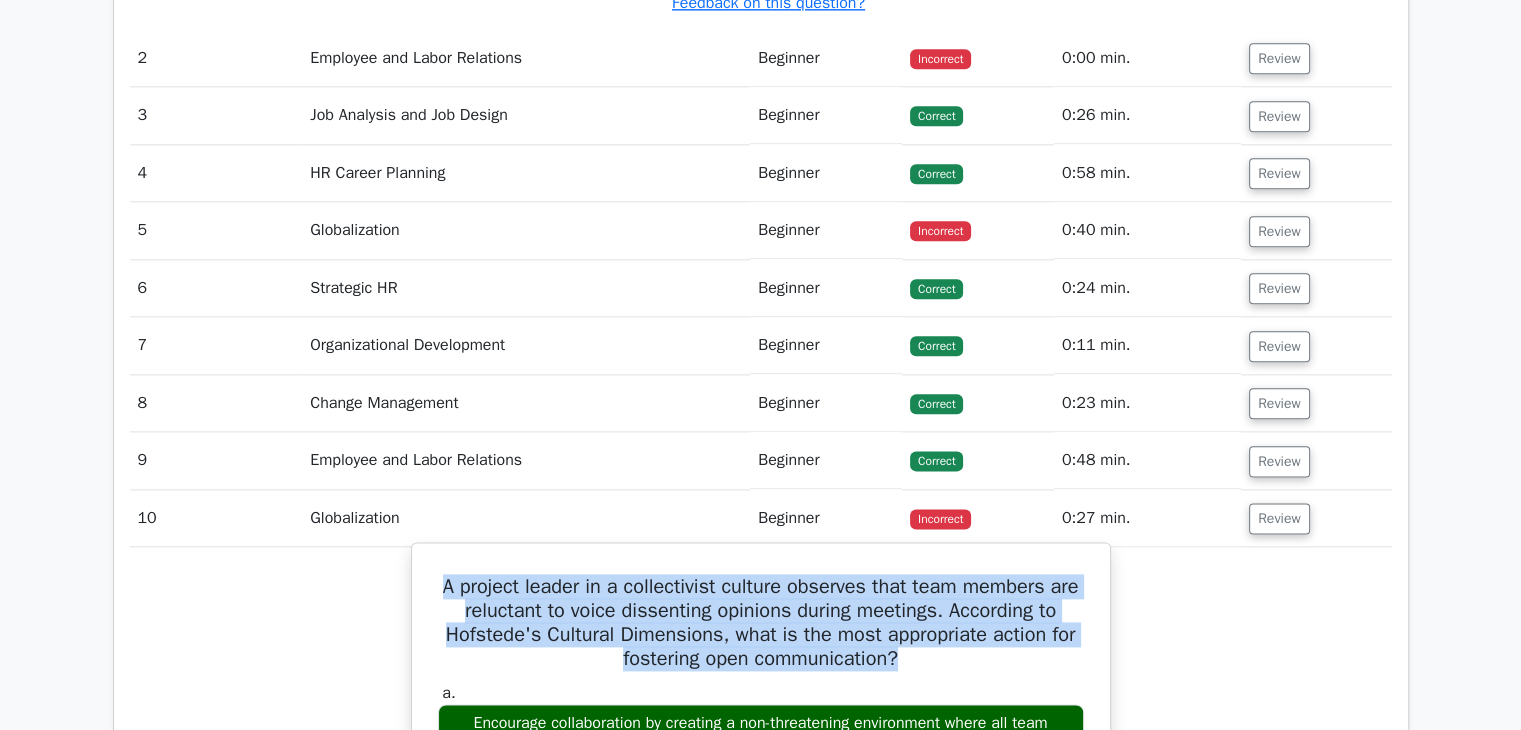 scroll, scrollTop: 2300, scrollLeft: 0, axis: vertical 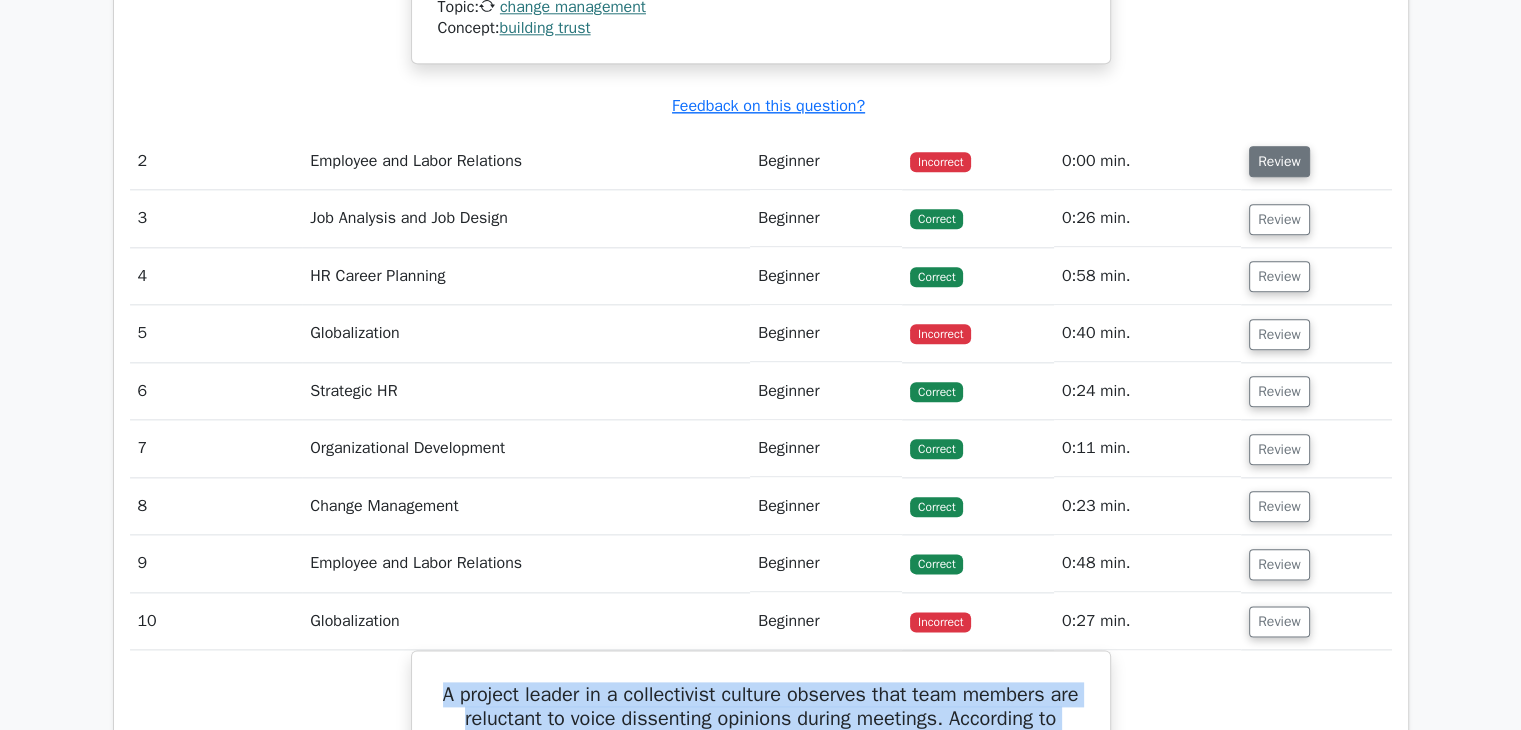 click on "Review" at bounding box center (1279, 161) 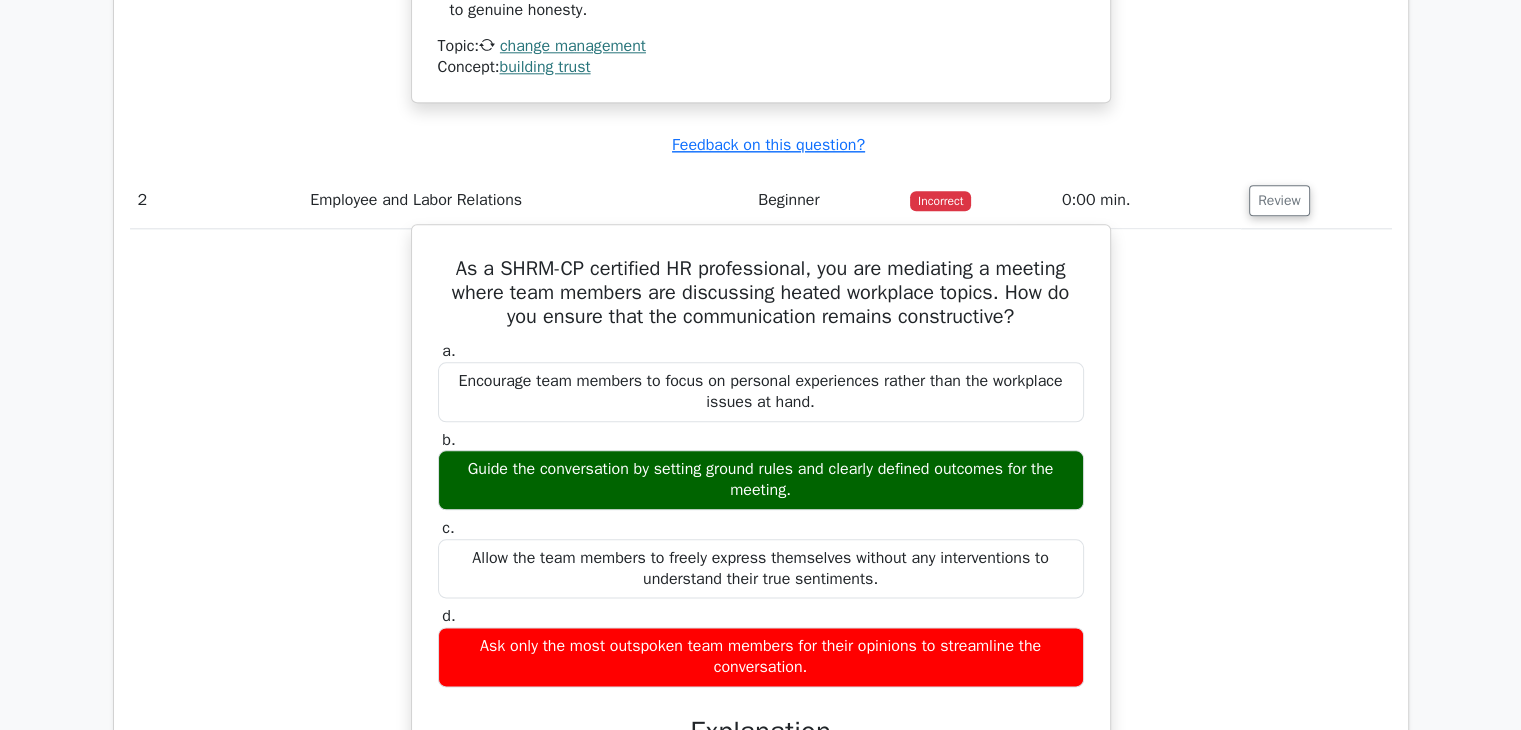 scroll, scrollTop: 2200, scrollLeft: 0, axis: vertical 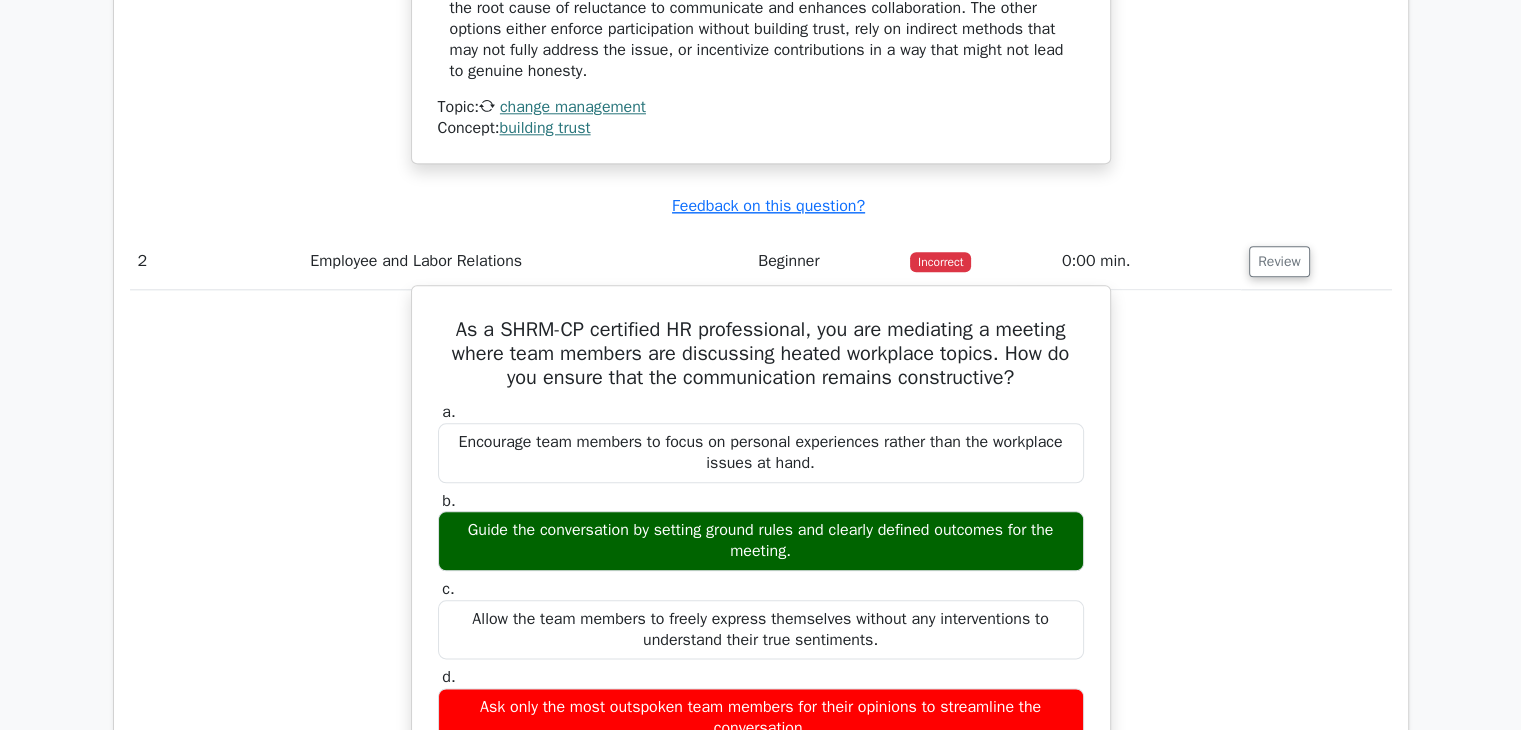click on "As a SHRM-CP certified HR professional, you are mediating a meeting where team members are discussing heated workplace topics. How do you ensure that the communication remains constructive?" at bounding box center (761, 354) 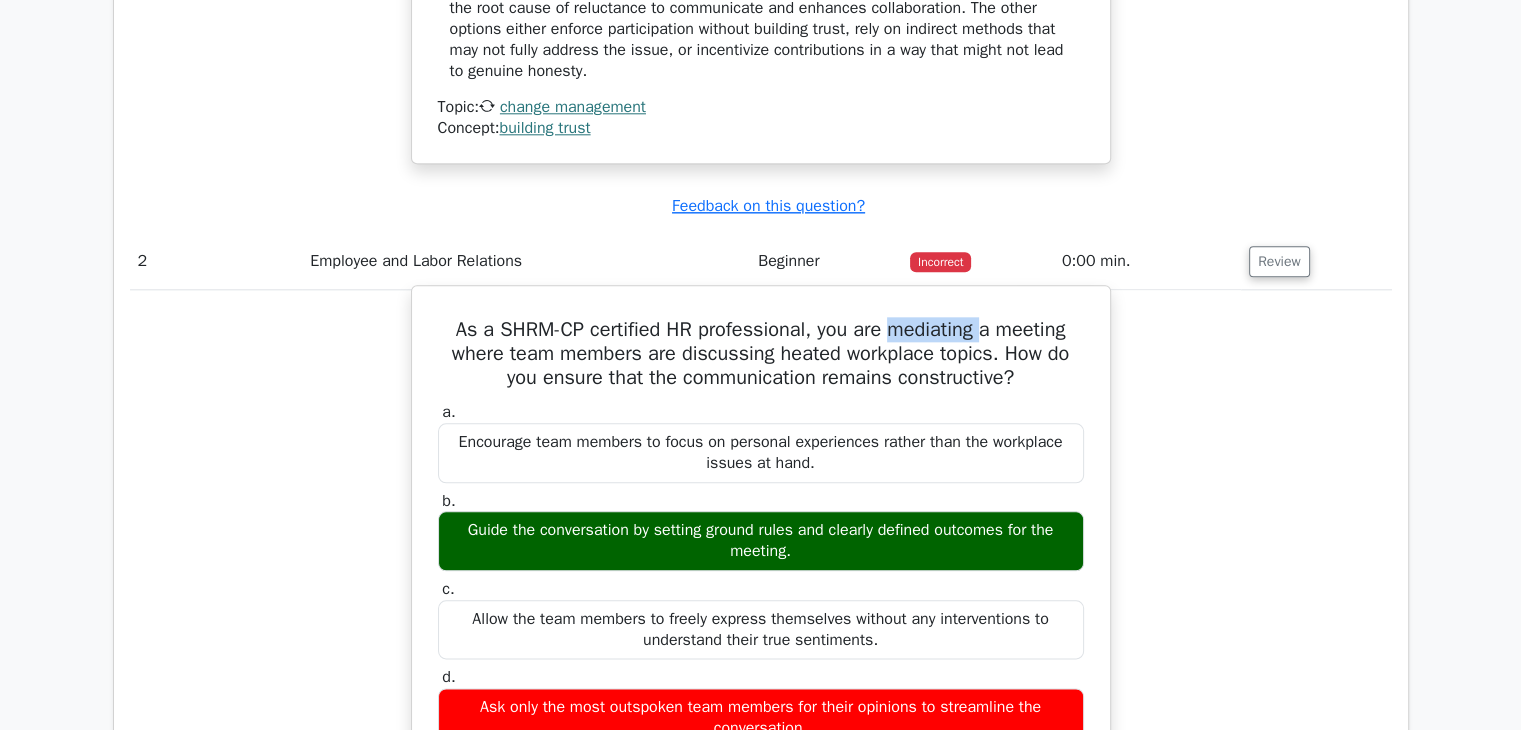 click on "As a SHRM-CP certified HR professional, you are mediating a meeting where team members are discussing heated workplace topics. How do you ensure that the communication remains constructive?" at bounding box center [761, 354] 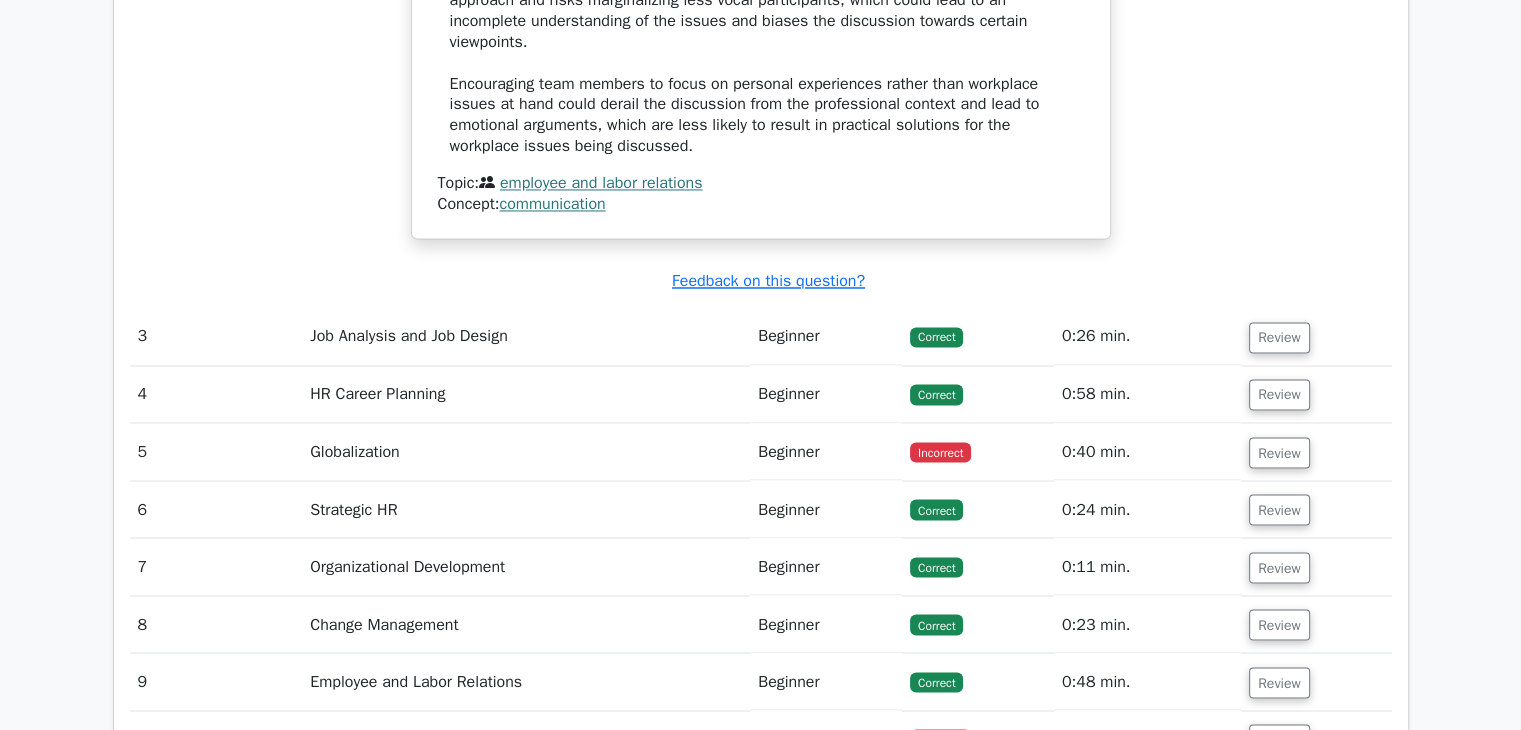 scroll, scrollTop: 3400, scrollLeft: 0, axis: vertical 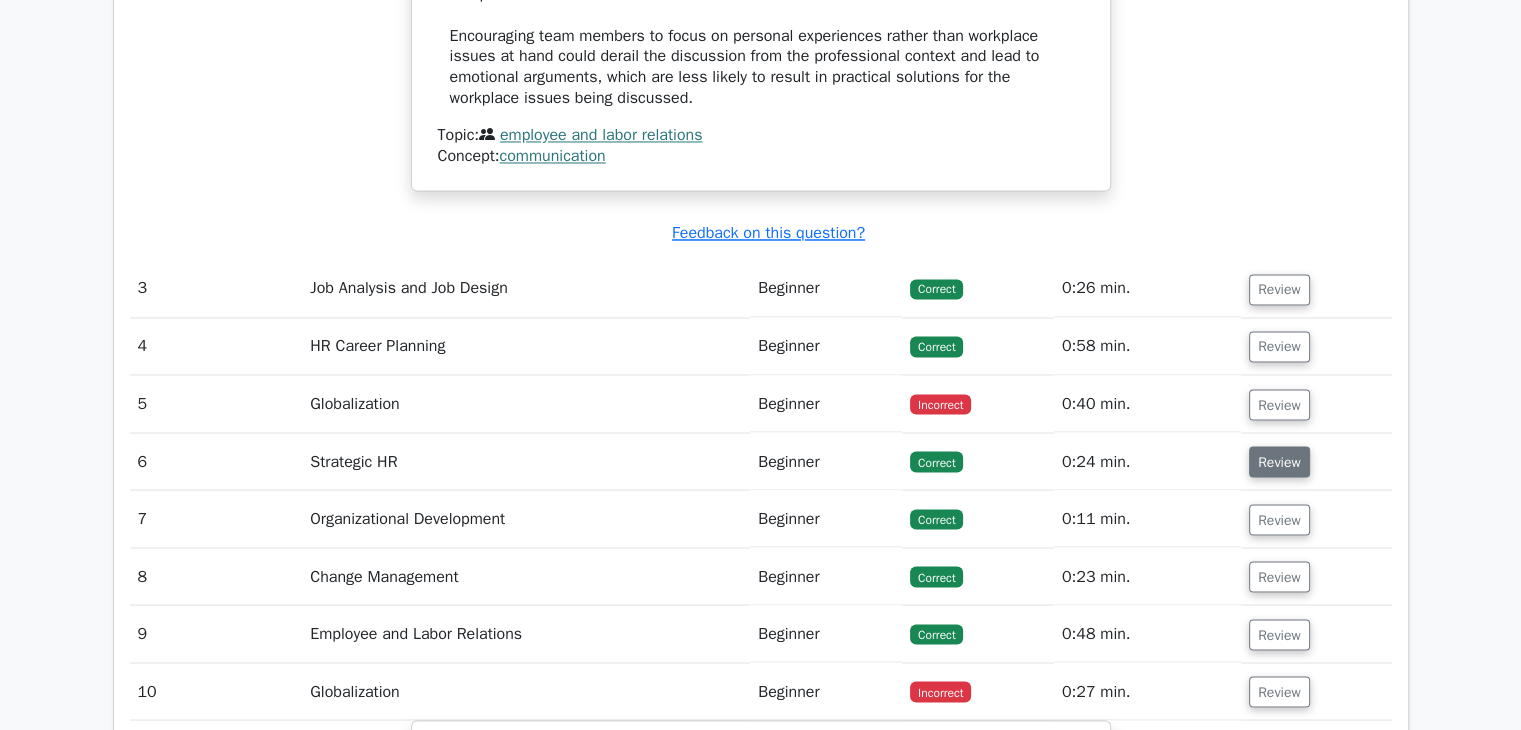 click on "Review" at bounding box center [1279, 461] 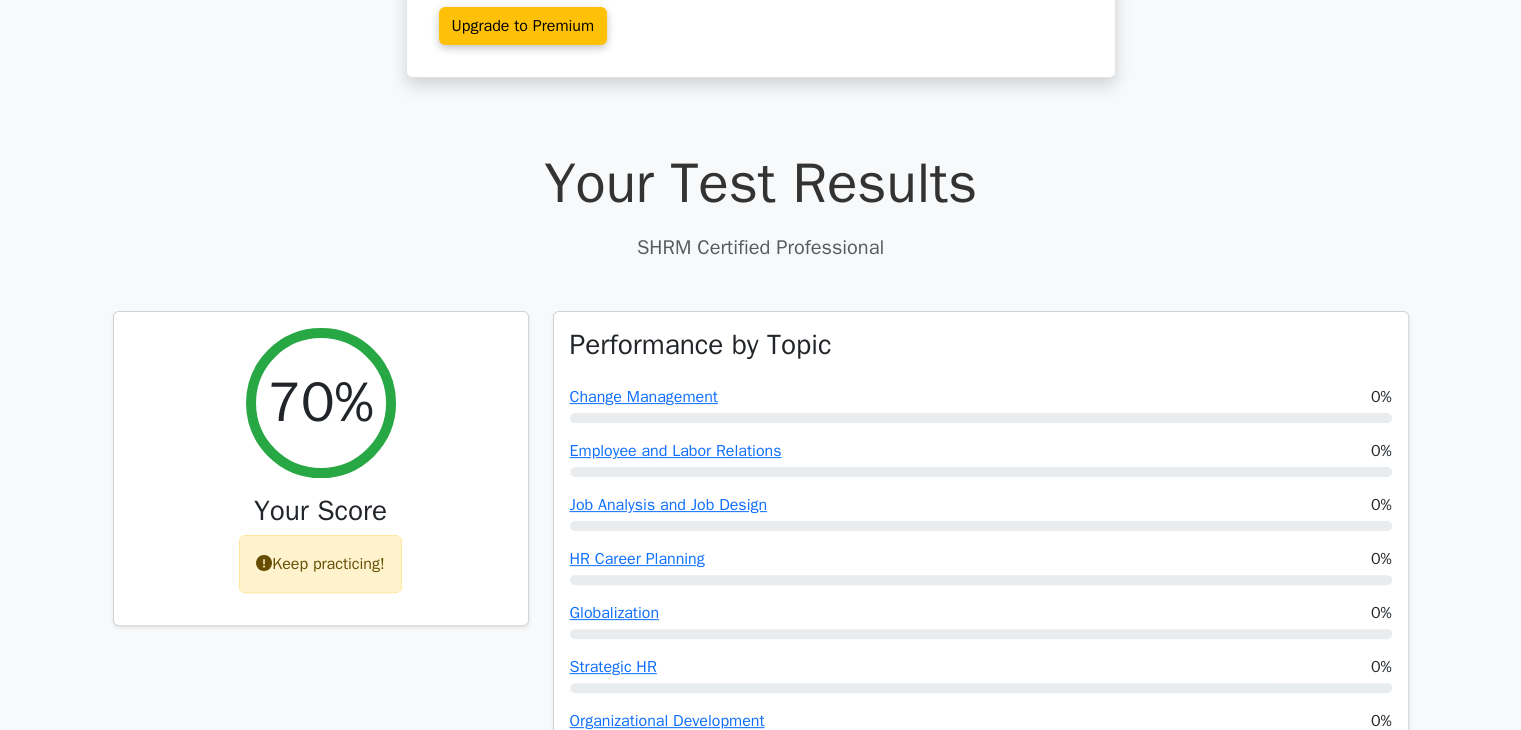 scroll, scrollTop: 0, scrollLeft: 0, axis: both 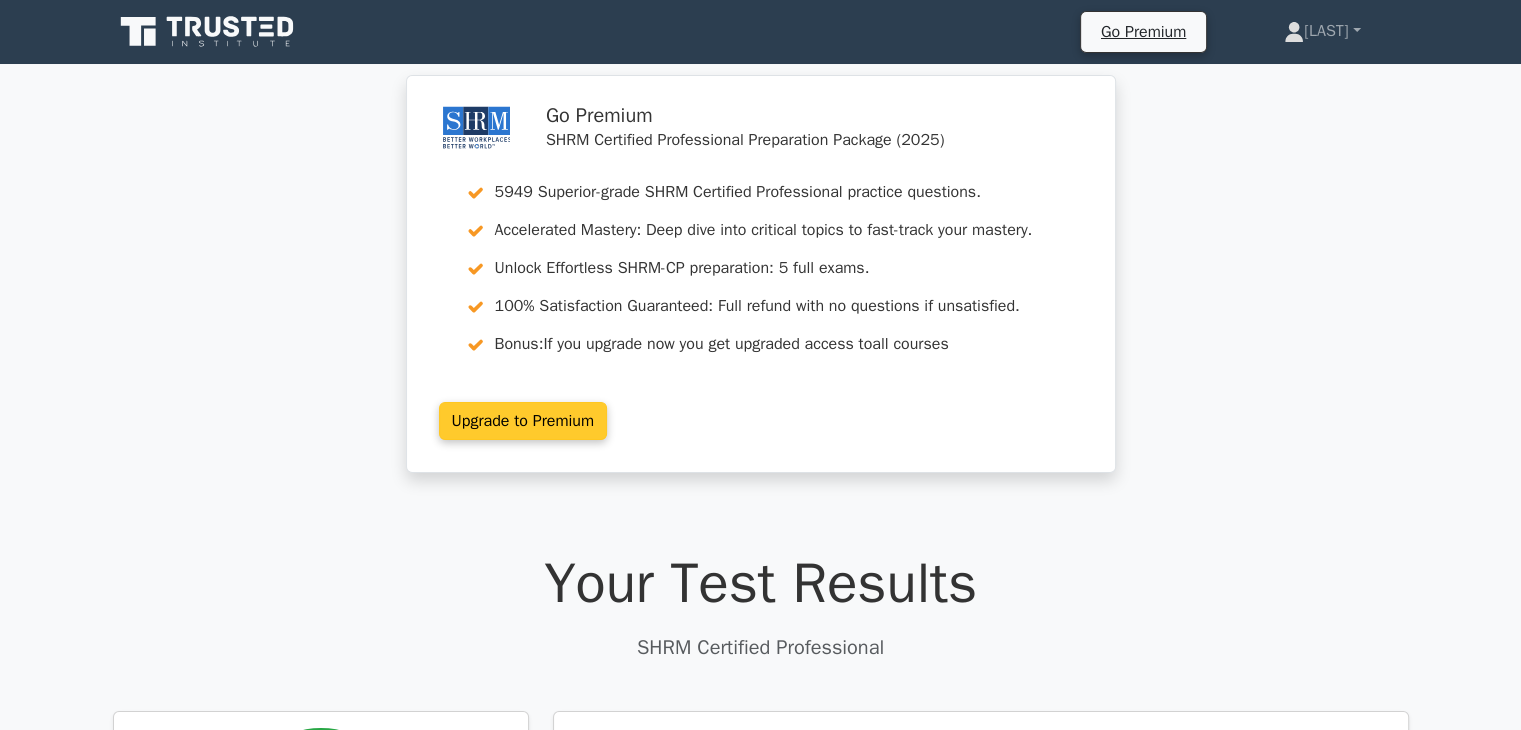click on "Upgrade to Premium" at bounding box center (523, 421) 